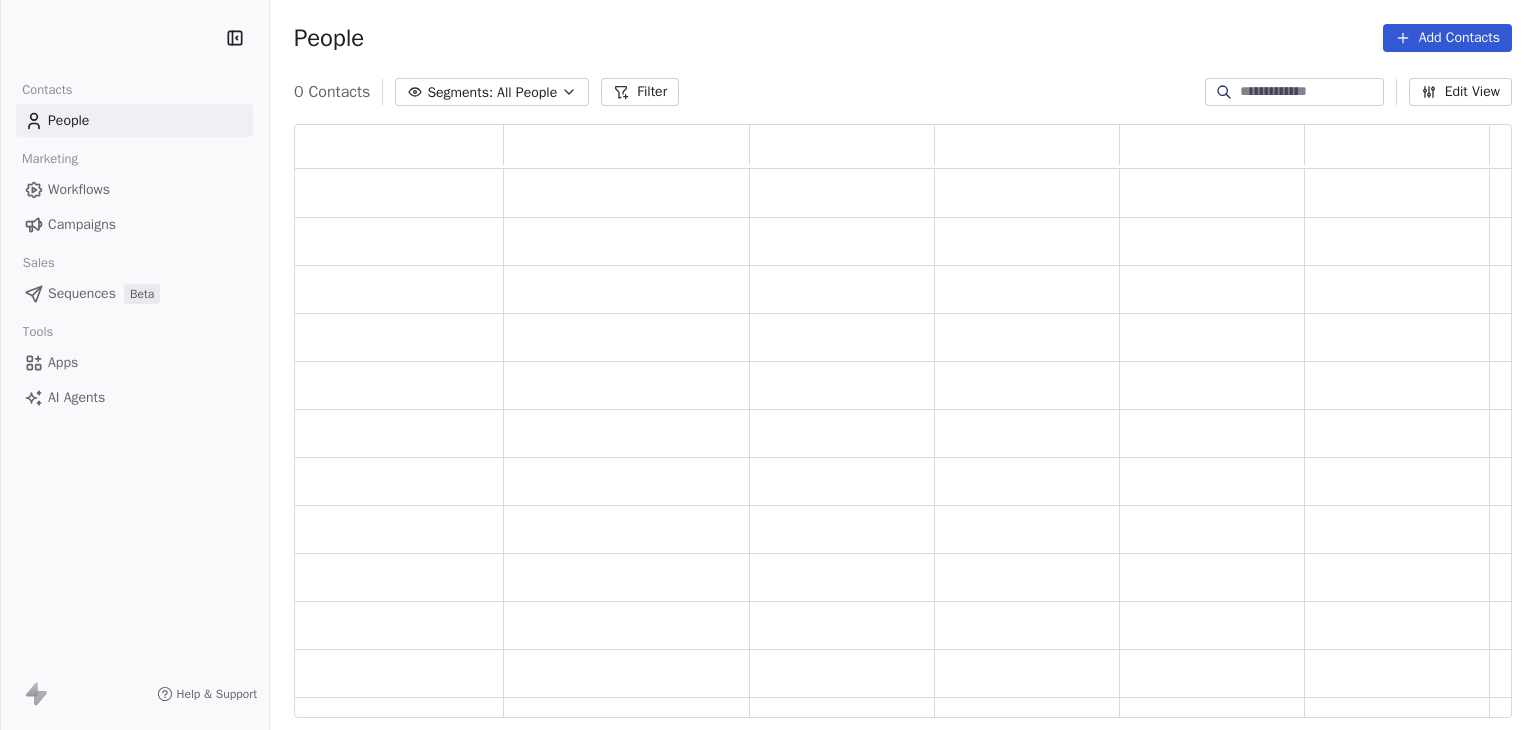 scroll, scrollTop: 0, scrollLeft: 0, axis: both 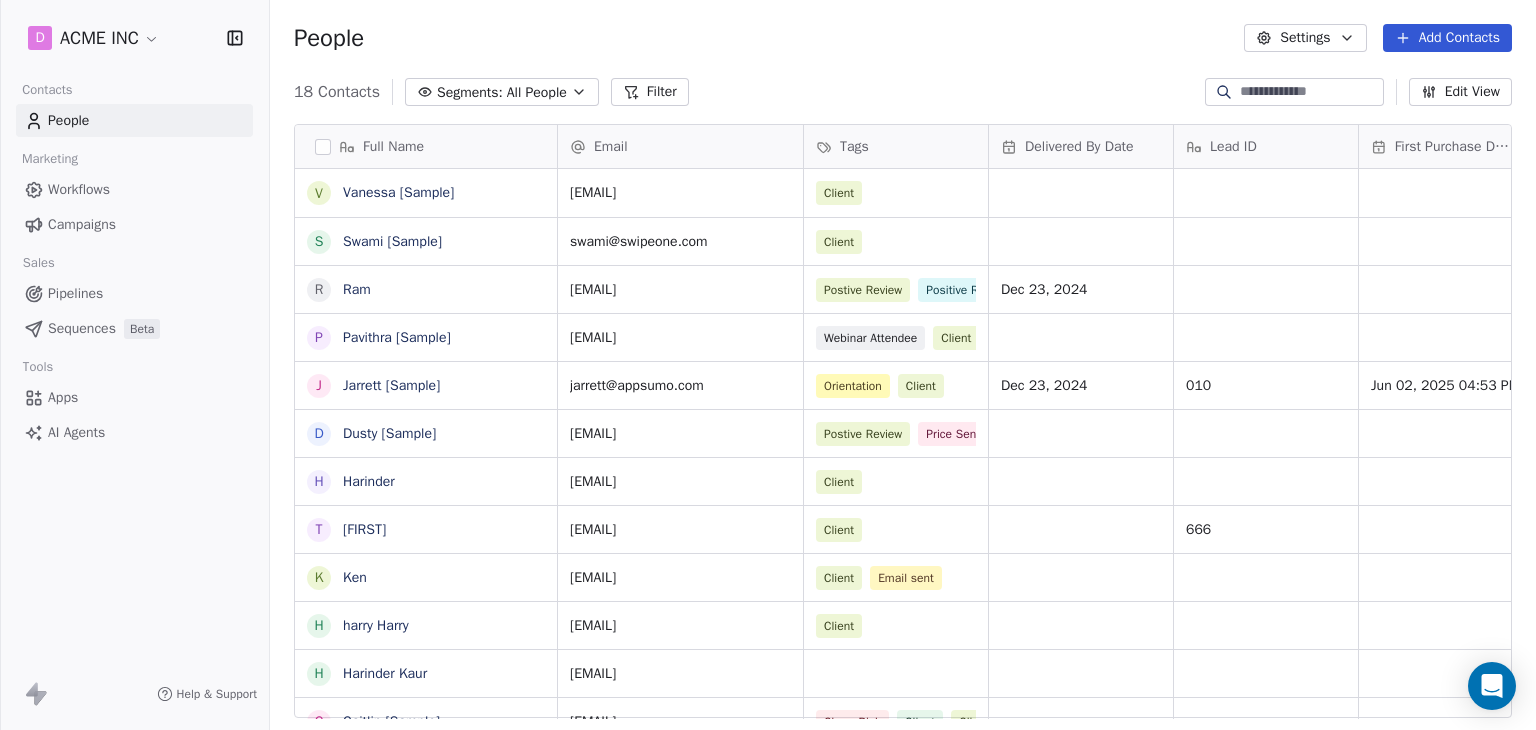 click on "D ACME INC Contacts People Marketing Workflows Campaigns Sales Pipelines Sequences Beta Tools Apps AI Agents Help & Support People Settings  Add Contacts 18 Contacts Segments: All People Filter  Edit View Tag Add to Sequence Export Full Name V Vanessa [Sample] S Swami [Sample] R Ram P Pavithra [Sample] J Jarrett [Sample] D Dusty [Sample] H Harinder T Thamizh K Ken h harry Harry H Harinder Kaur C Caitlin [Sample] H Harinder h harinder@test.com K Ken Kanade J Jane Doe D Daniel Chester Hawthorne E Ellis Karls Email Tags Delivered By Date Lead ID First Purchase Date IST Website Country Address vanessa@appsumo.com Client fostergroup.com United States swami@swipeone.com Client millerindustries.com Germany ram@swipeone.com Postive Review Positive Review Client Dec 23, 2024 greensolutions.pt Antigua and Barbuda pavithra@swipepages.com Webinar Attendee Client techinnovators.in India jarrett@appsumo.com Orientation Client Dec 23, 2024 010 Jun 02, 2025 04:53 PM designworks.de Germany dusty@appsumo.com Postive Review" at bounding box center [768, 365] 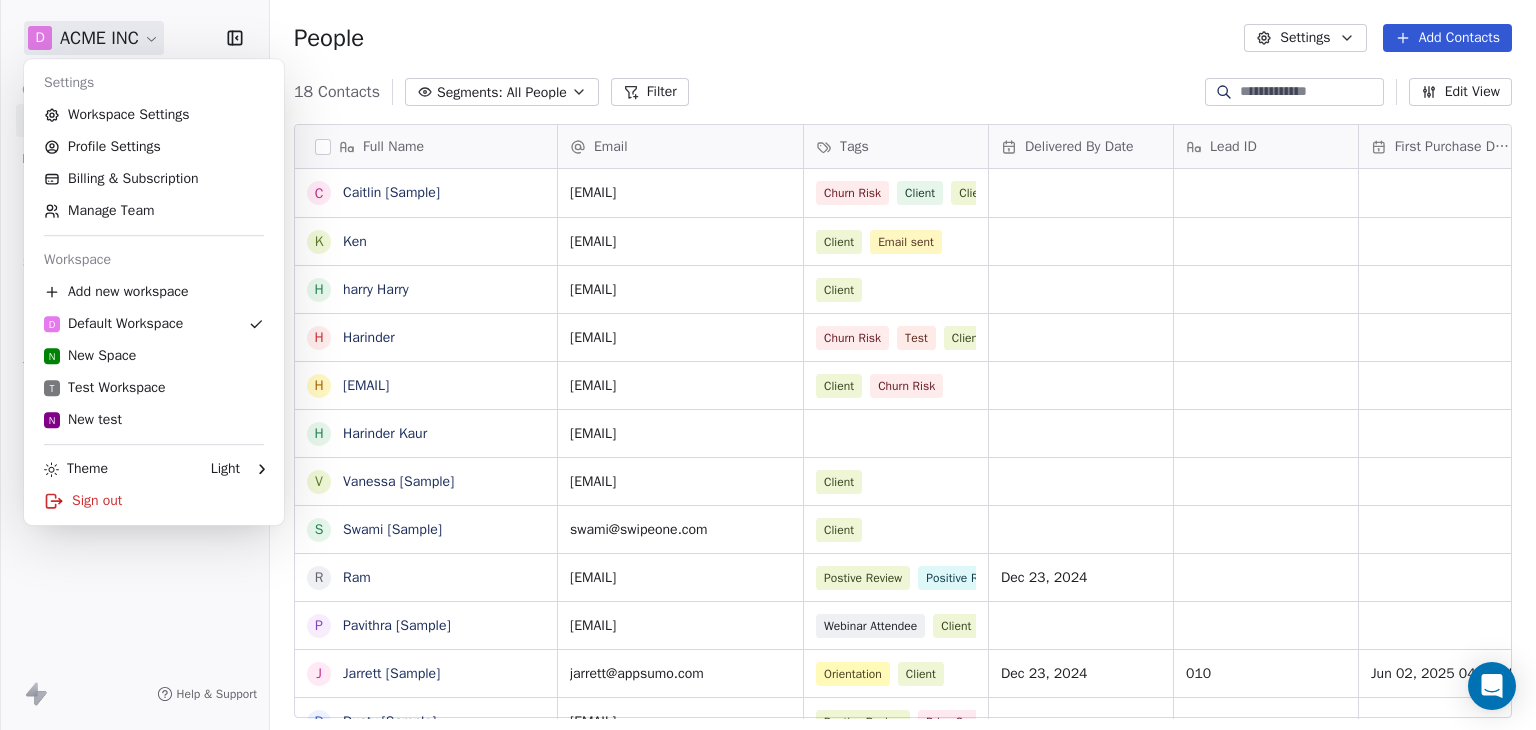 click on "D ACME INC Contacts People Marketing Workflows Campaigns Sales Pipelines Sequences Beta Tools Apps AI Agents Help & Support People Settings  Add Contacts 18 Contacts Segments: All People Filter  Edit View Tag Add to Sequence Export Full Name C Caitlin [Sample] K Ken h harry Harry H Harinder h harinder@test.com H Harinder Kaur V Vanessa [Sample] S Swami [Sample] R Ram P Pavithra [Sample] J Jarrett [Sample] D Dusty [Sample] H Harinder T Thamizh K Ken Kanade J Jane Doe D Daniel Chester Hawthorne E Ellis Karls Email Tags Delivered By Date Lead ID First Purchase Date IST Website Country Address chempstead@appsumo.com Churn Risk Client Client pacifictrading.com.au United Kingdom aditya.kanade@swipepages.com Client Email sent harinder81.au@gmail.com Client harinder89@ymail.com Churn Risk Test Client harinder@test.com Client Churn Risk harinder@swipepages.com vanessa@appsumo.com Client fostergroup.com United States swami@swipeone.com Client millerindustries.com Germany ram@swipeone.com Postive Review Client Client" at bounding box center [768, 365] 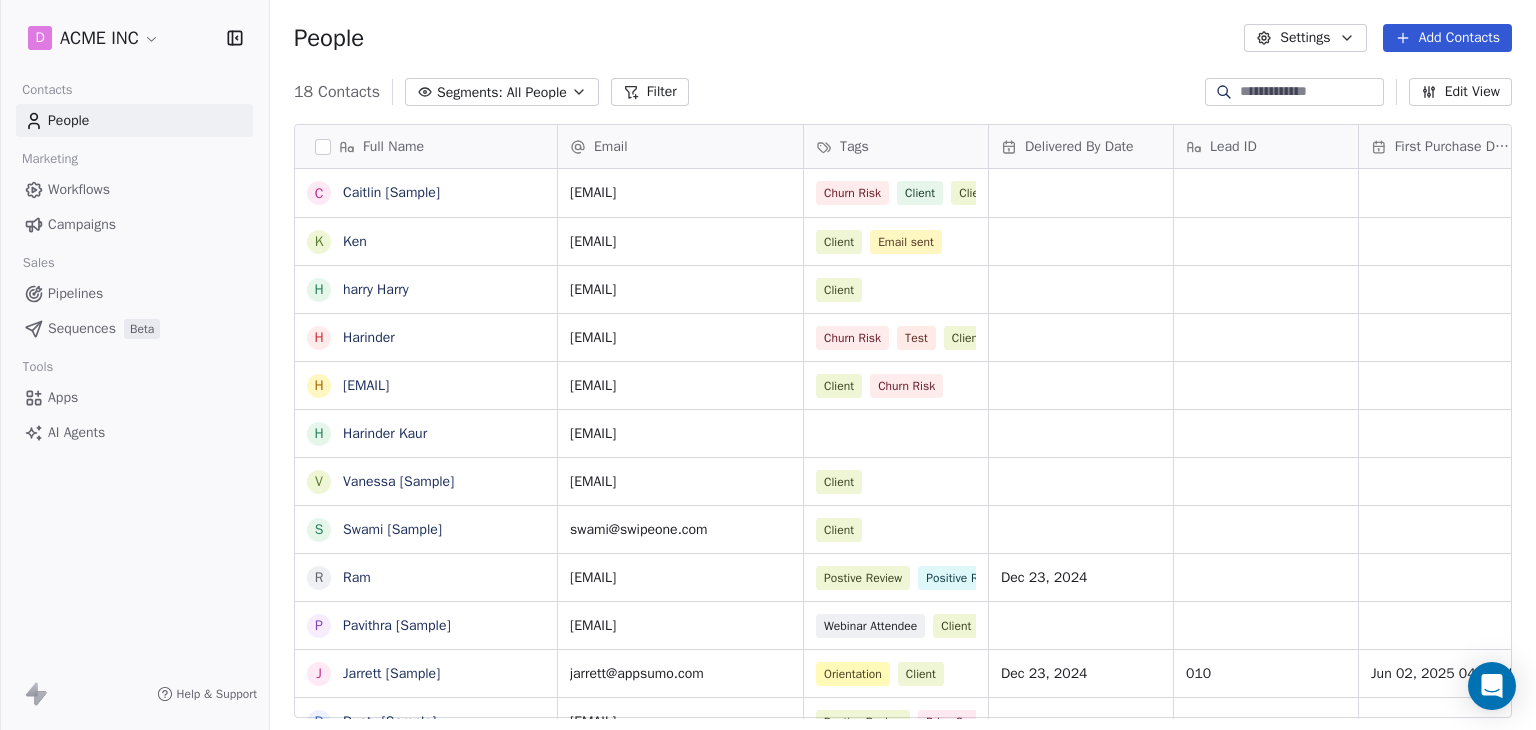 click on "Filter" at bounding box center (650, 92) 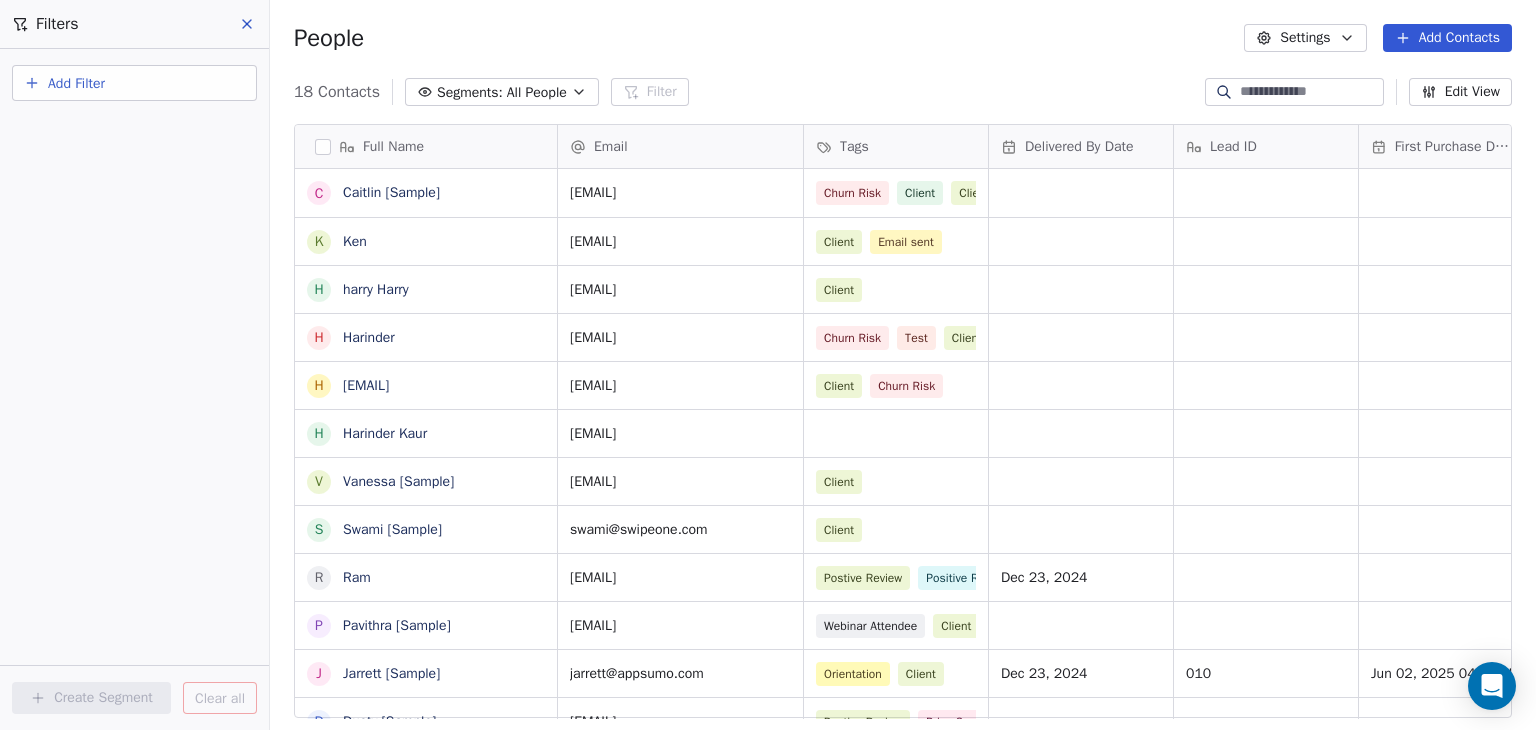 click on "Add Filter" at bounding box center (76, 83) 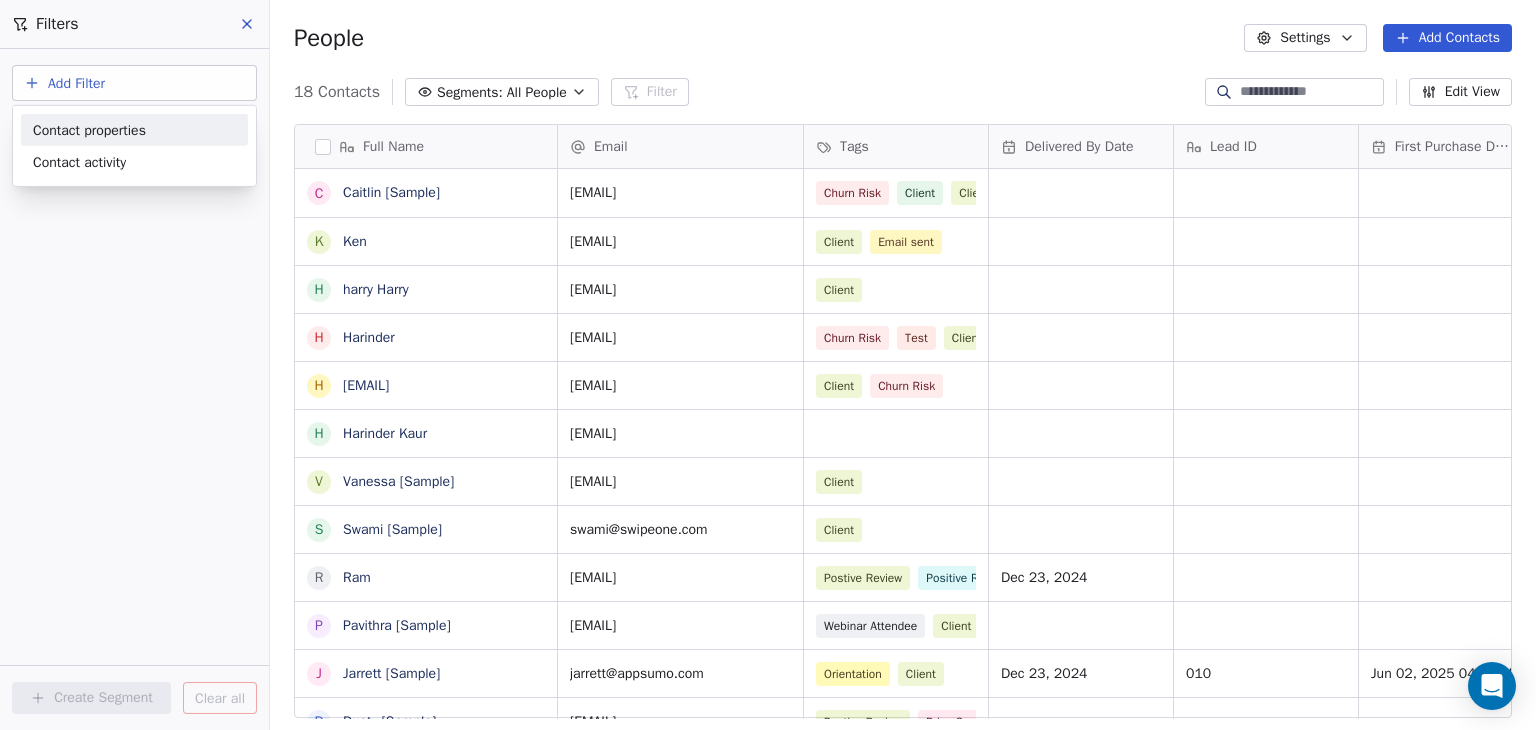 click on "Contact properties" at bounding box center [89, 129] 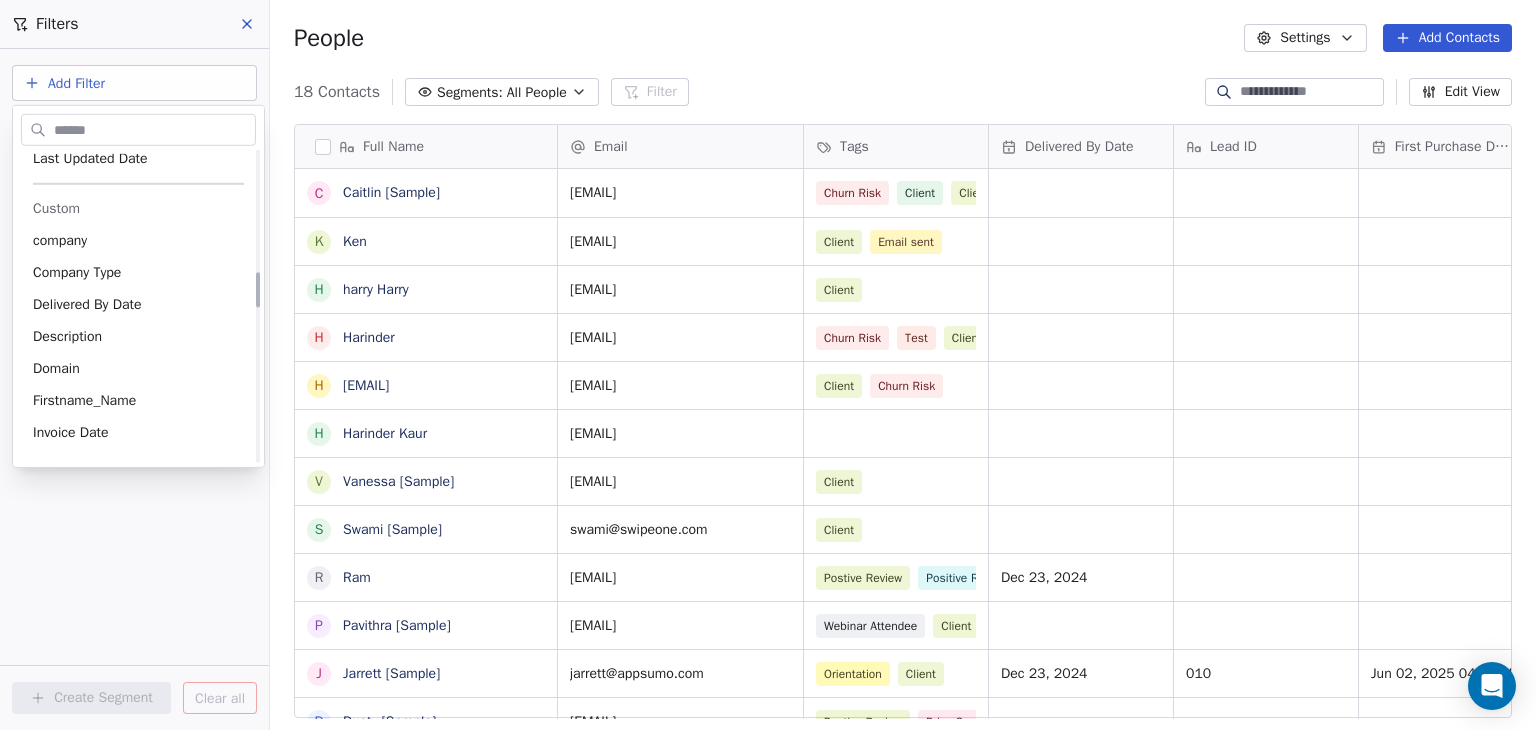 scroll, scrollTop: 1100, scrollLeft: 0, axis: vertical 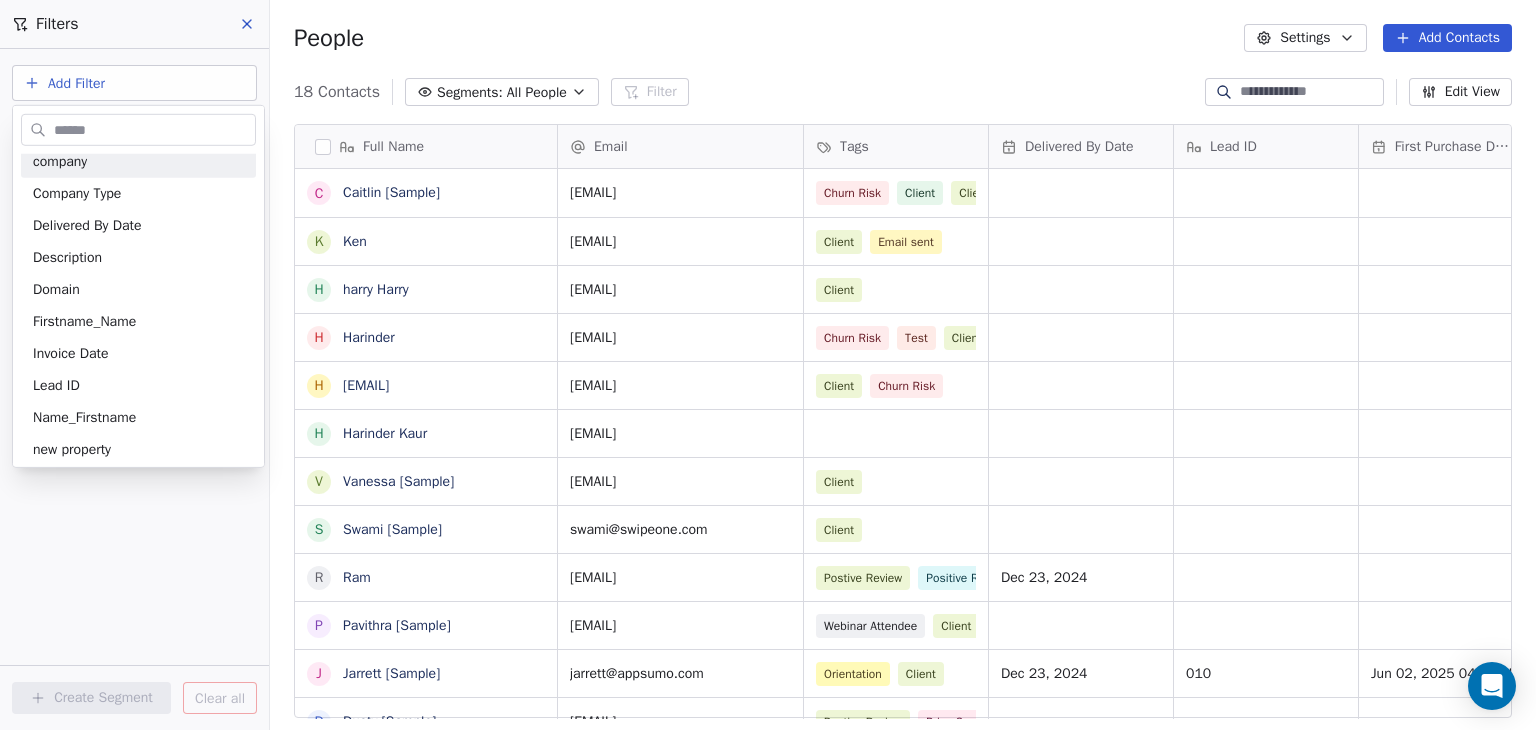 click on "D ACME INC Contacts People Marketing Workflows Campaigns Sales Pipelines Sequences Beta Tools Apps AI Agents Help & Support Filters Add Filter  Create Segment Clear all People Settings  Add Contacts 18 Contacts Segments: All People Filter  Edit View Tag Add to Sequence Export Full Name C Caitlin [Sample] K Ken h harry Harry H Harinder h harinder@test.com H Harinder Kaur V Vanessa [Sample] S Swami [Sample] R Ram P Pavithra [Sample] J Jarrett [Sample] D Dusty [Sample] H Harinder T Thamizh K Ken Kanade J Jane Doe D Daniel Chester Hawthorne E Ellis Karls Email Tags Delivered By Date Lead ID First Purchase Date IST Website Country Address chempstead@appsumo.com Churn Risk Client Client pacifictrading.com.au United Kingdom aditya.kanade@swipepages.com Client Email sent harinder81.au@gmail.com Client harinder89@ymail.com Churn Risk Test Client harinder@test.com Client Churn Risk harinder@swipepages.com vanessa@appsumo.com Client fostergroup.com United States swami@swipeone.com Client millerindustries.com Germany" at bounding box center (768, 365) 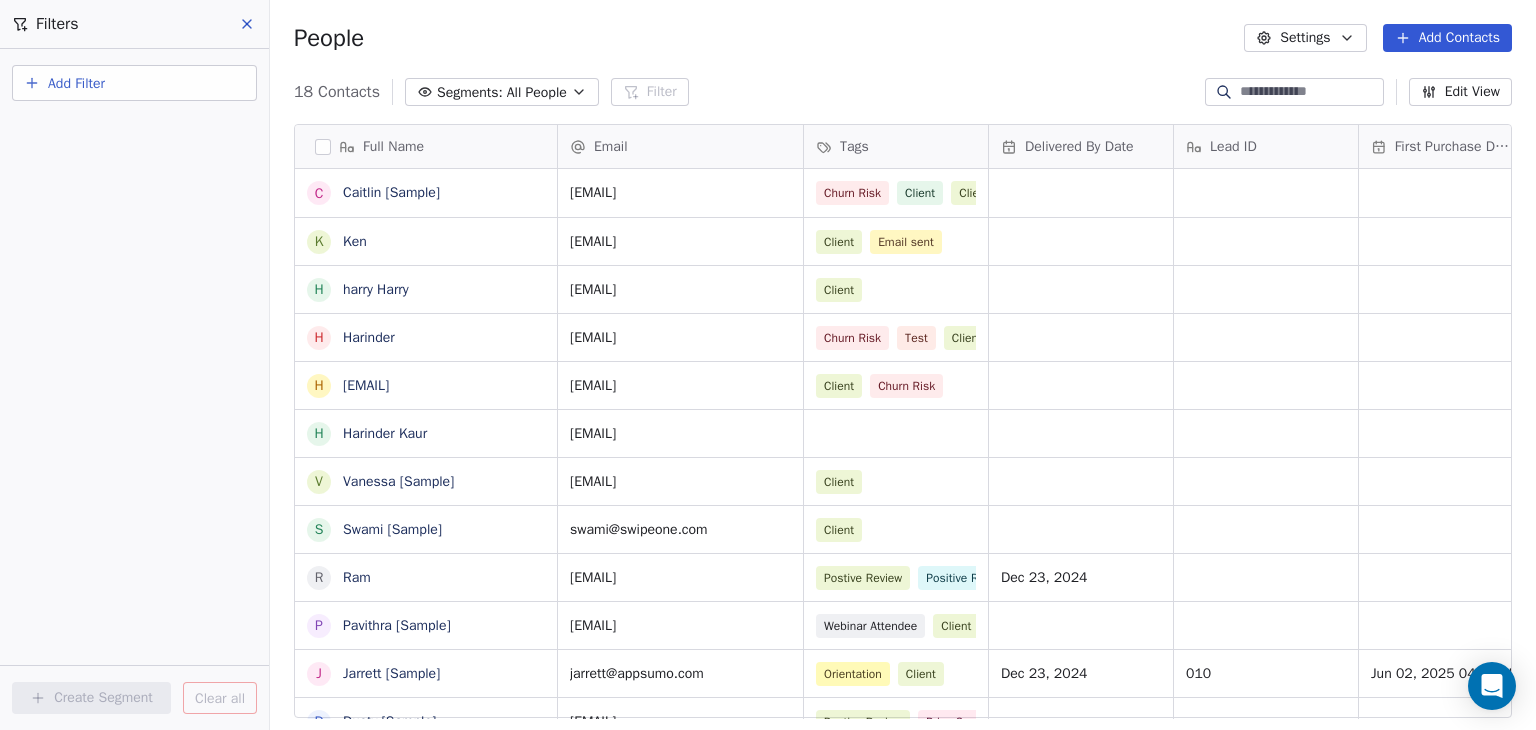 click at bounding box center [248, 24] 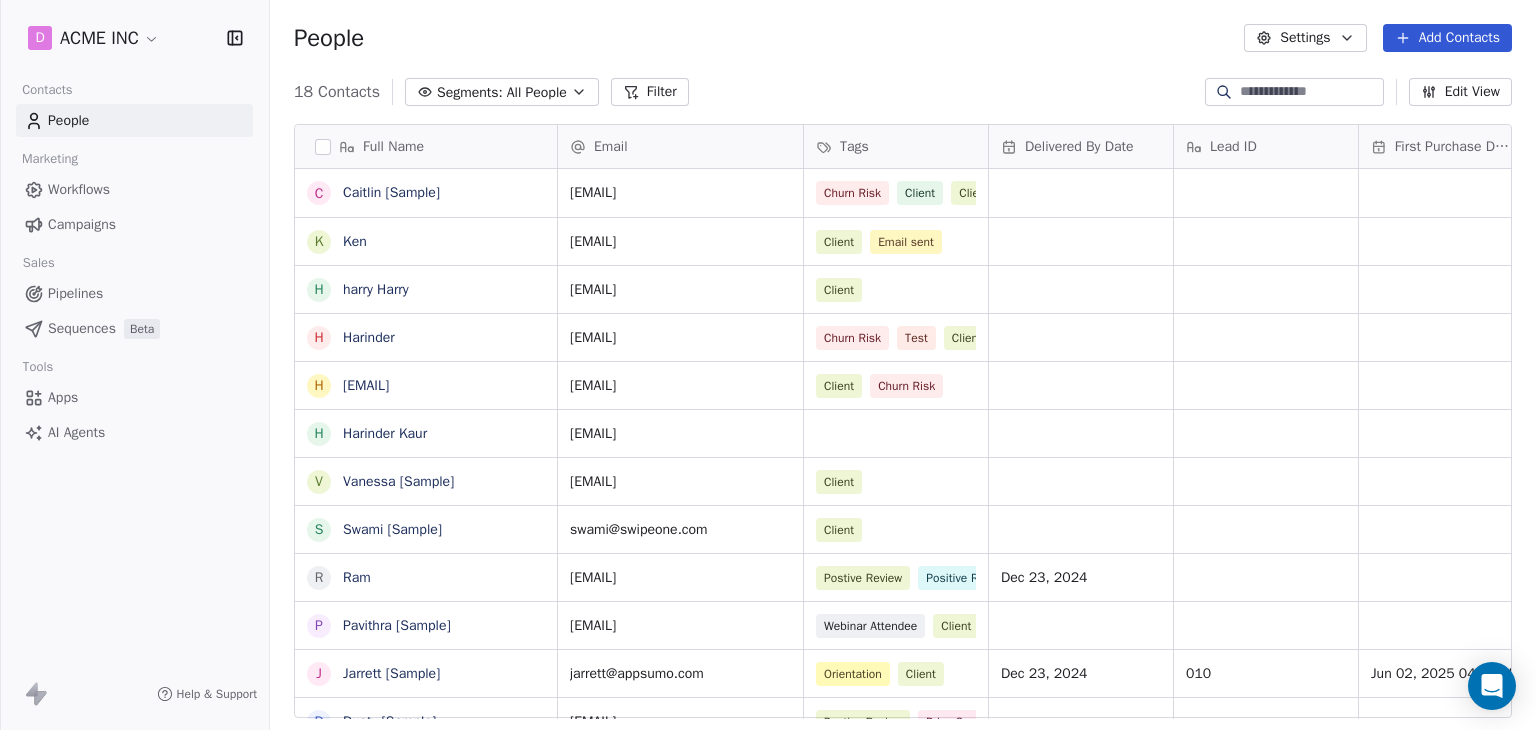 click on "Filter" at bounding box center (650, 92) 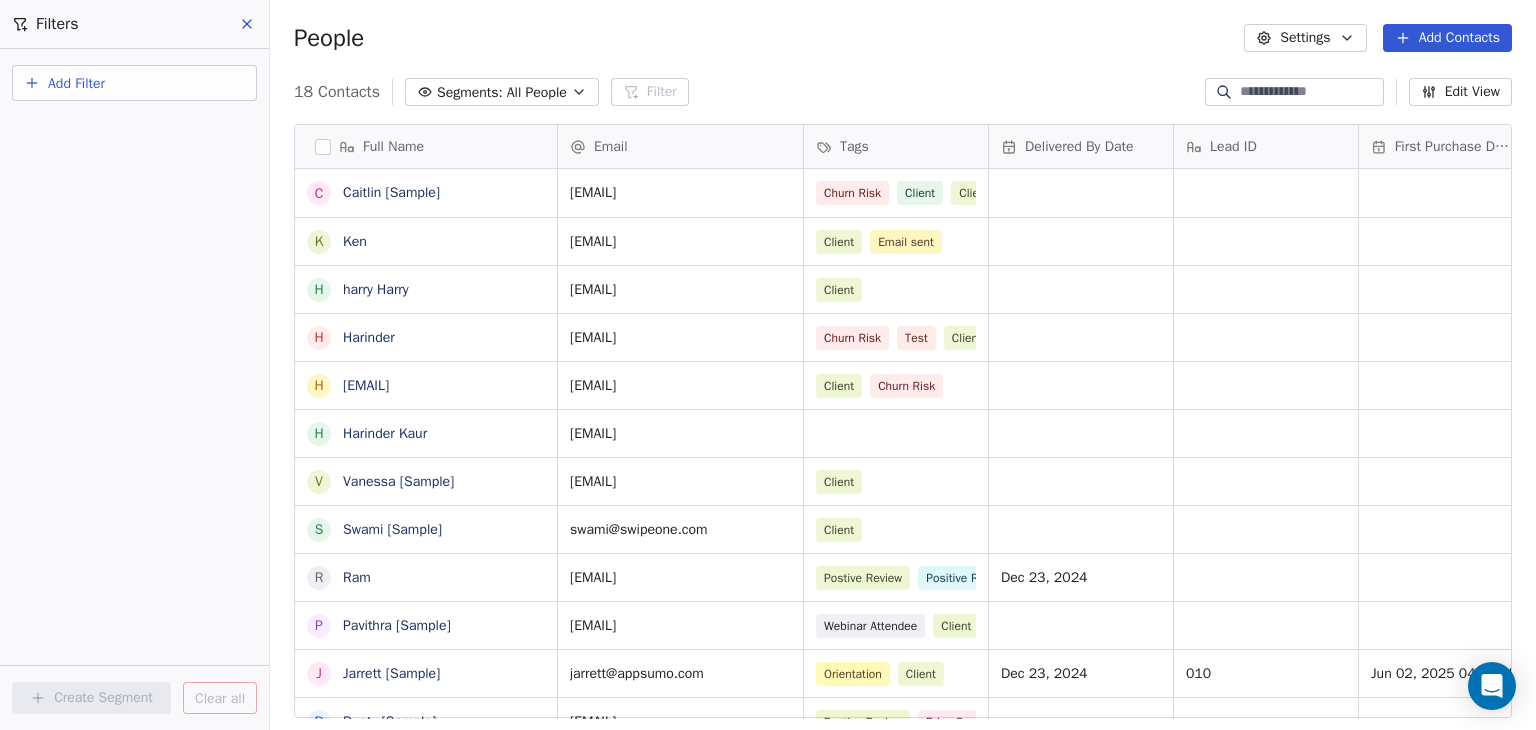 click on "Add Filter" at bounding box center (76, 83) 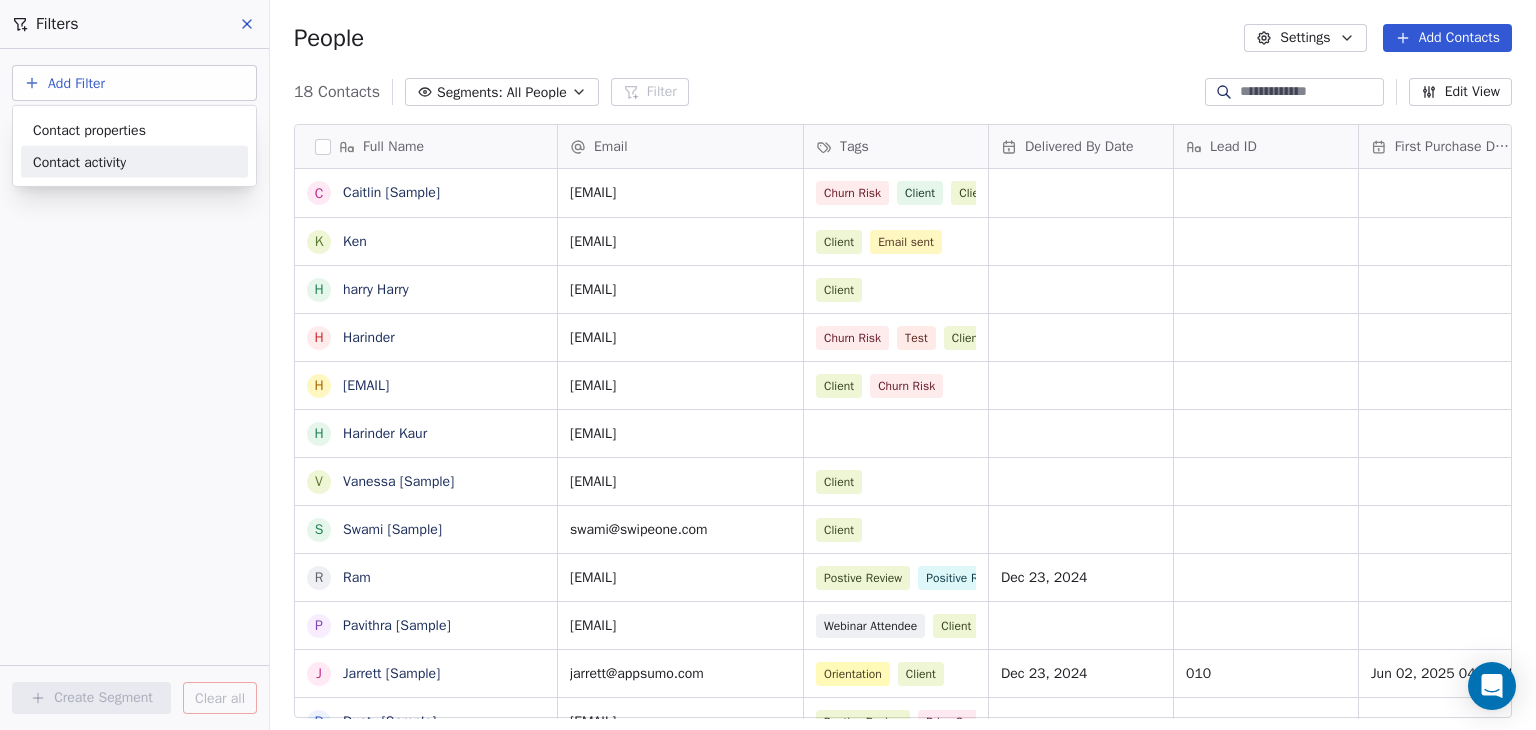 click on "Contact activity" at bounding box center [79, 161] 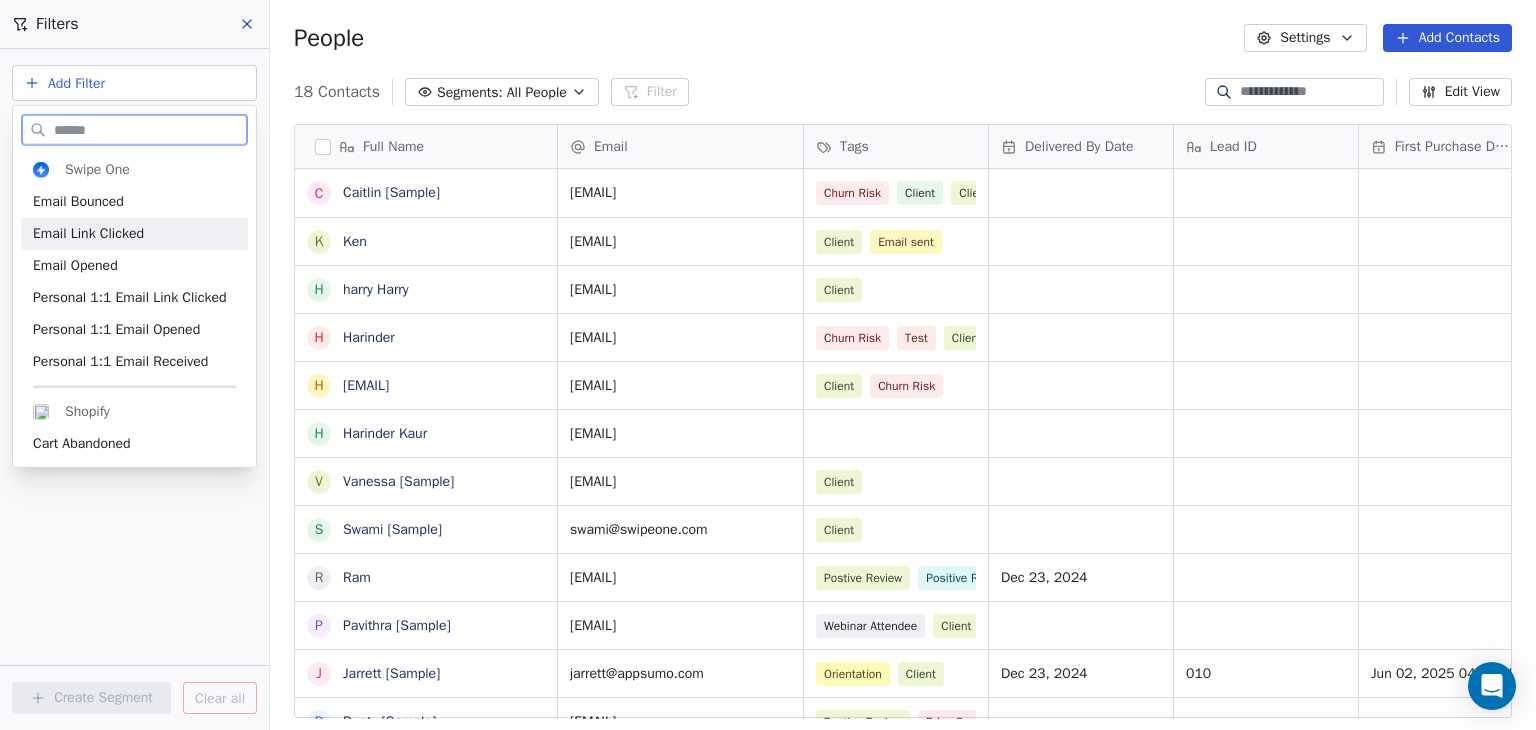 click on "Email Link Clicked" at bounding box center [134, 234] 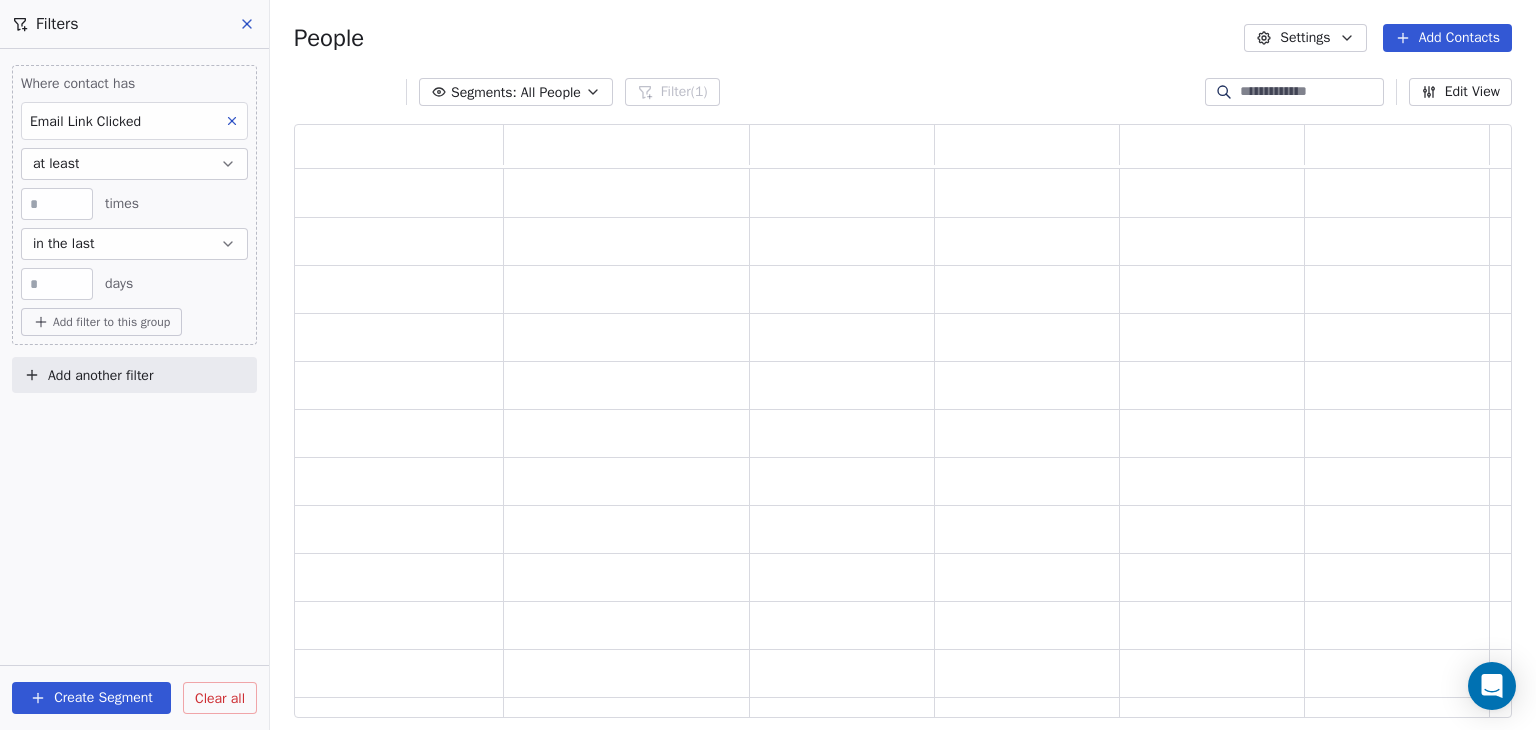 scroll, scrollTop: 16, scrollLeft: 16, axis: both 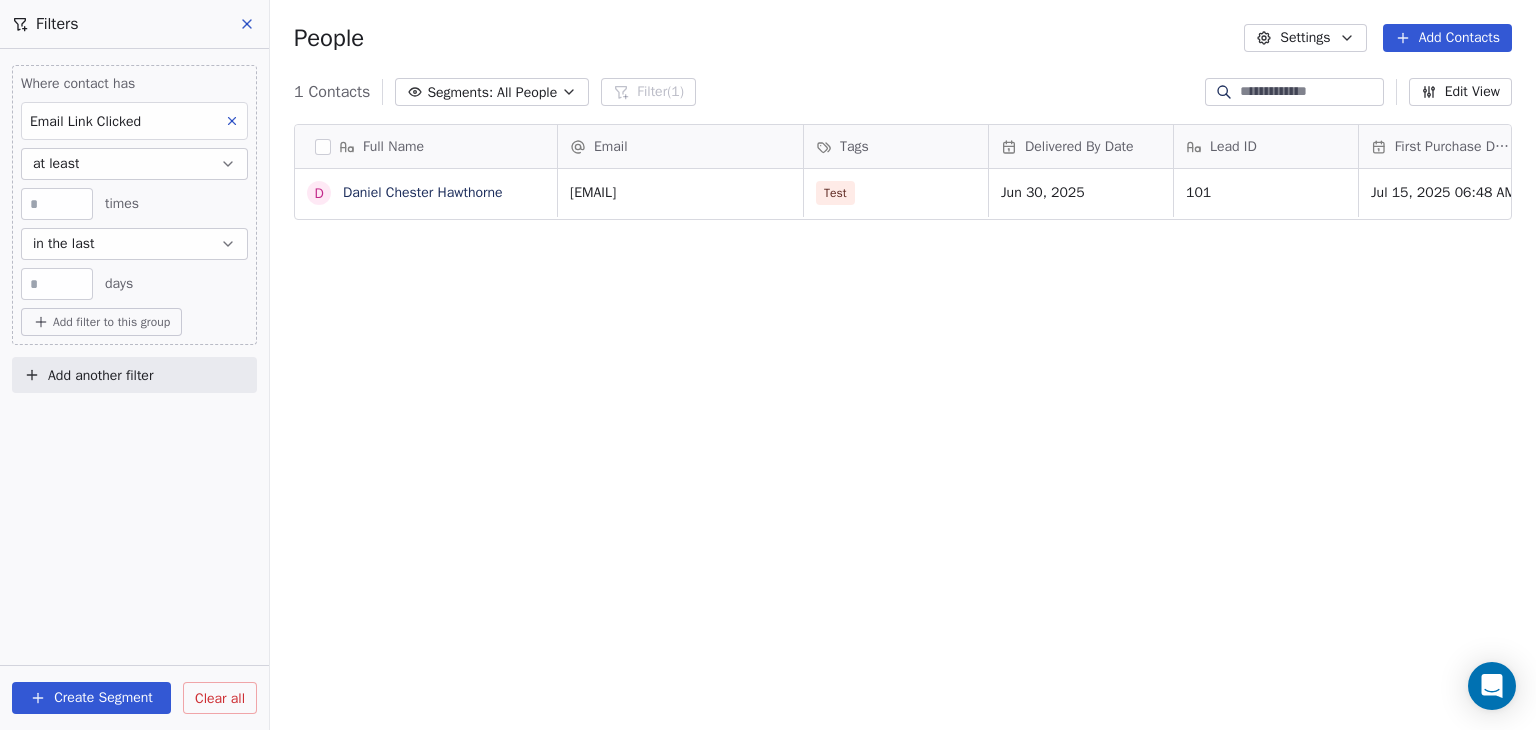 click 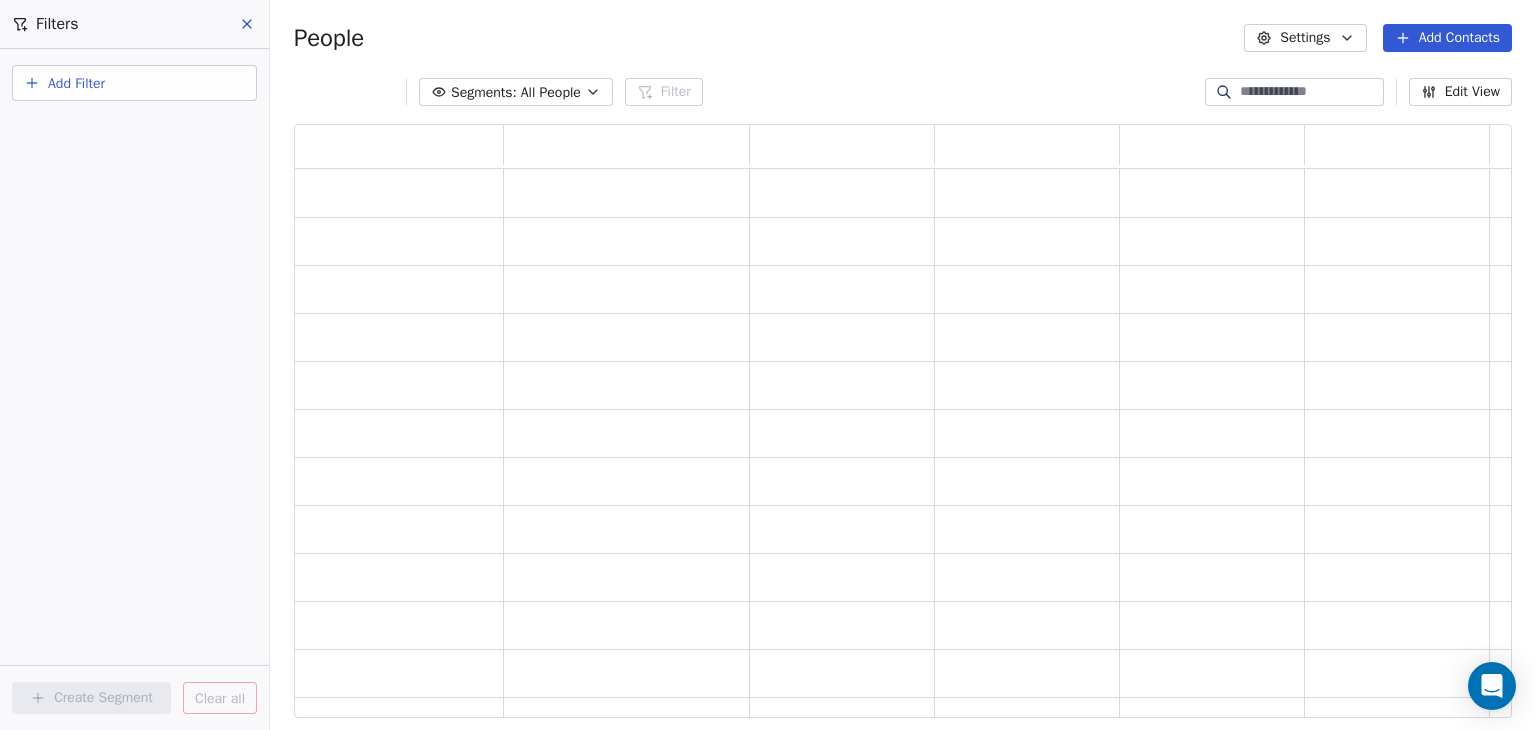 scroll, scrollTop: 16, scrollLeft: 16, axis: both 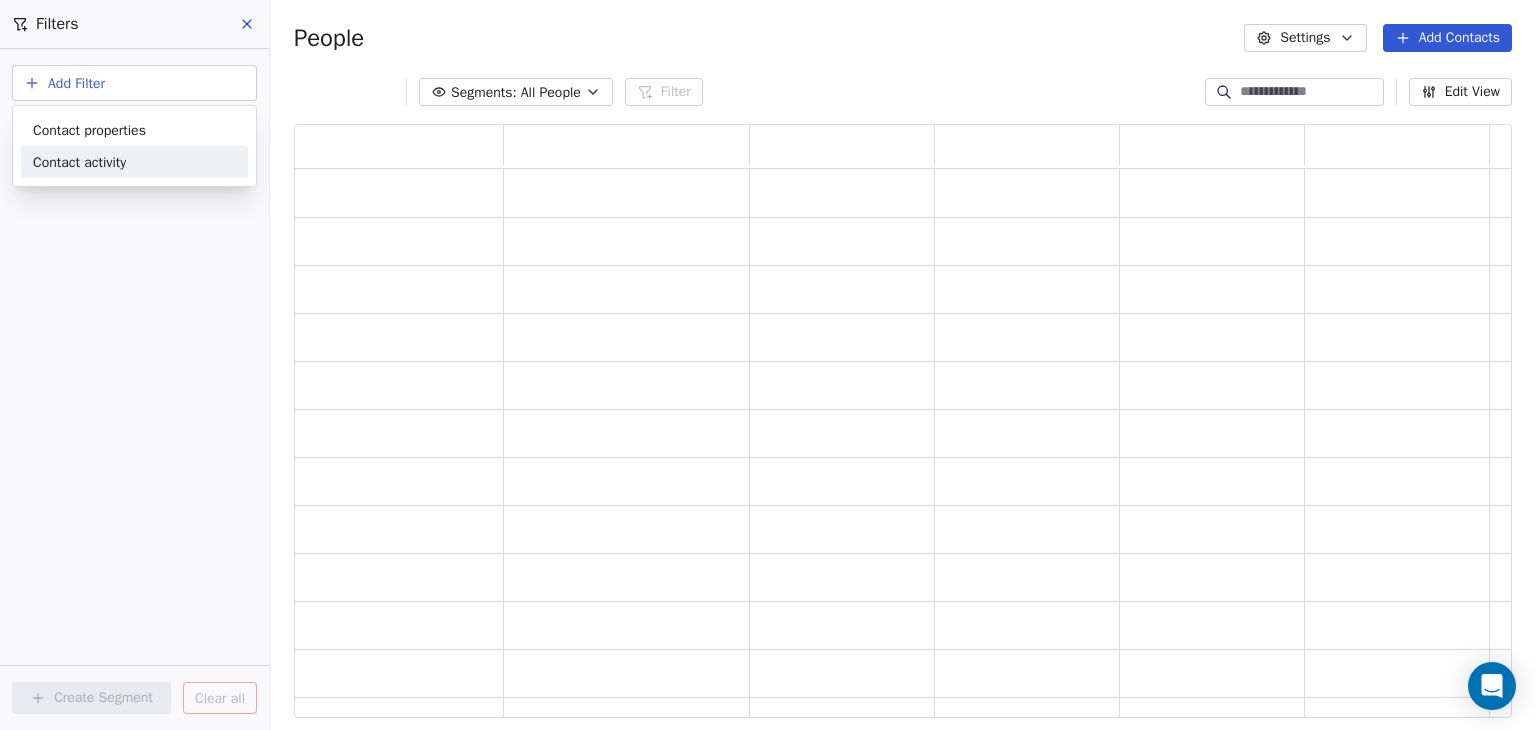 click on "Contact activity" at bounding box center [79, 161] 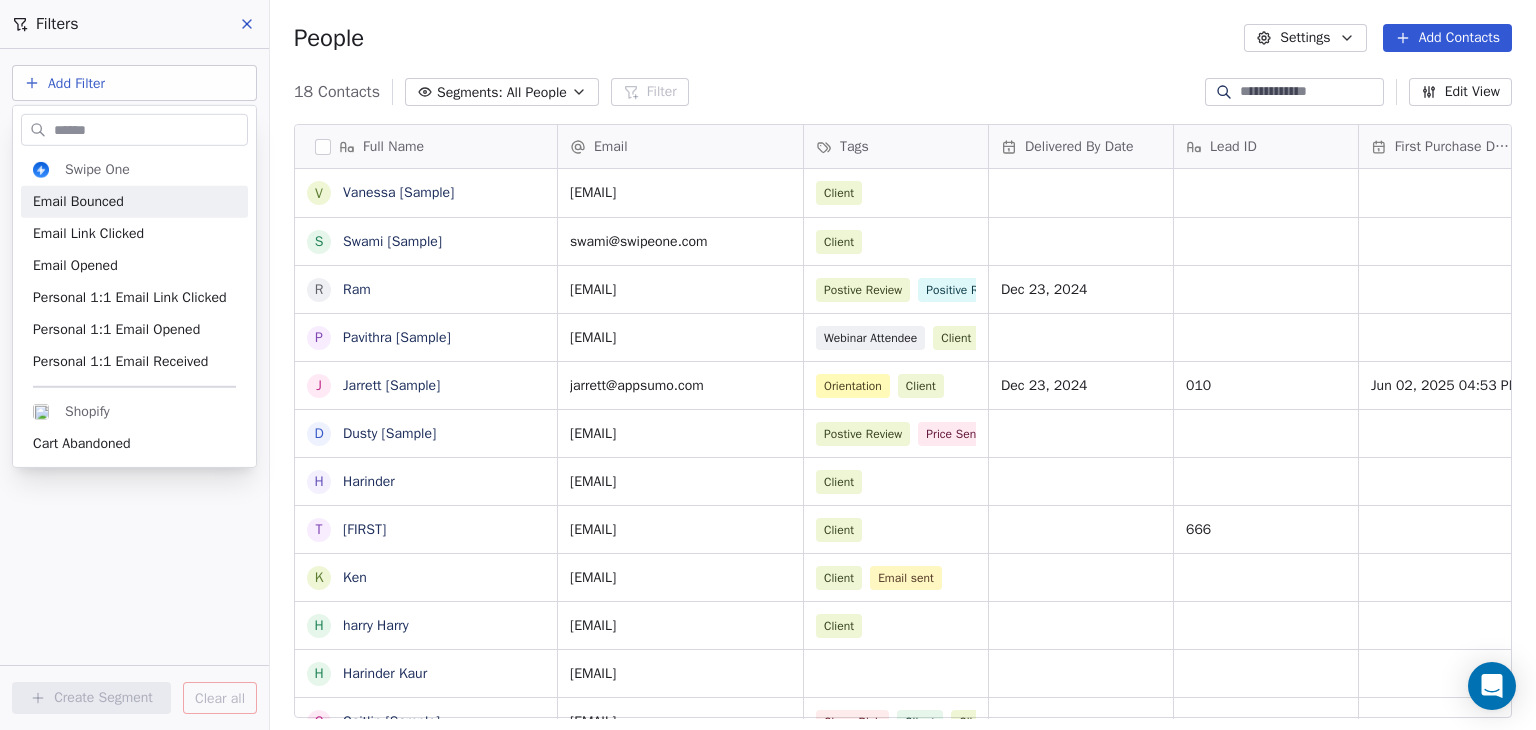 scroll, scrollTop: 16, scrollLeft: 16, axis: both 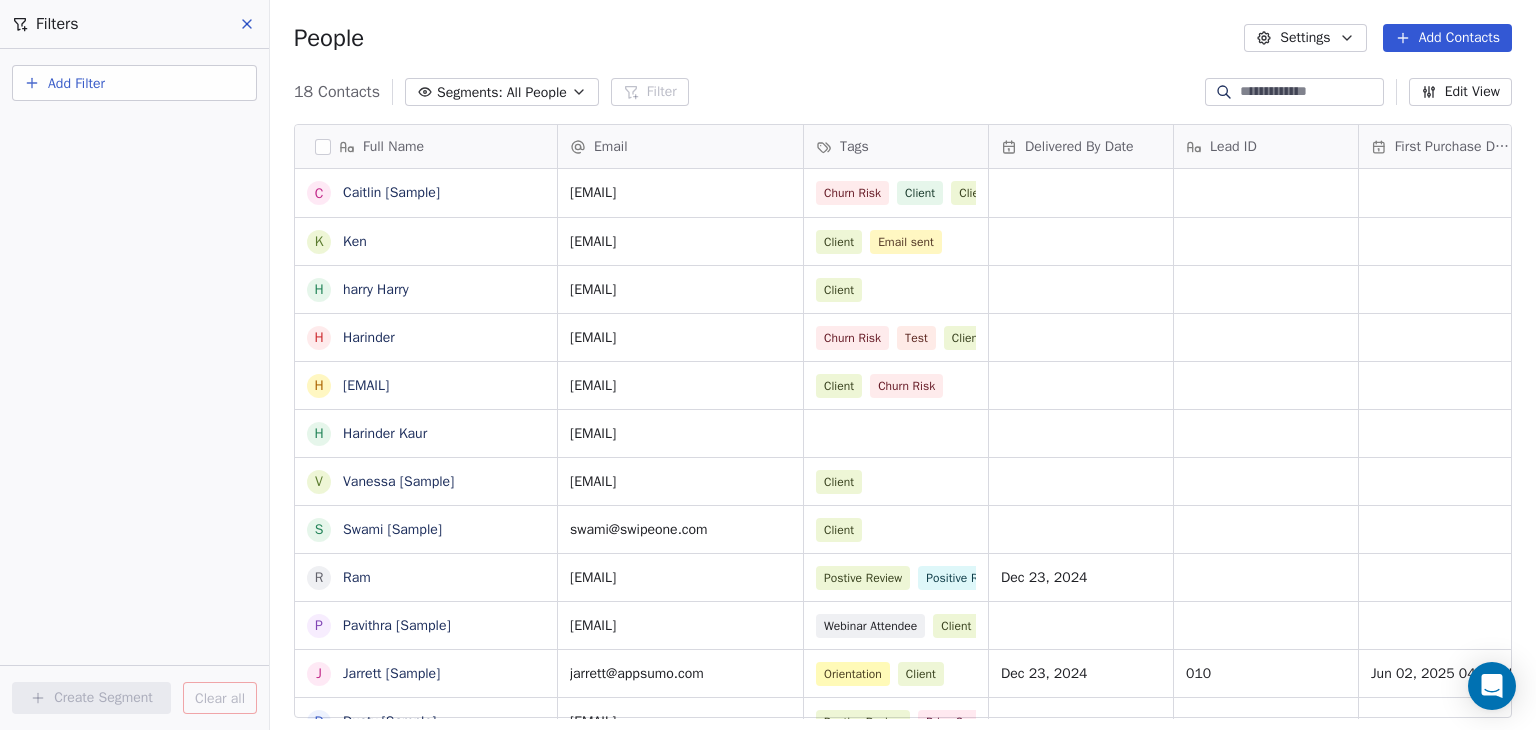 click on "D ACME INC Contacts People Marketing Workflows Campaigns Sales Pipelines Sequences Beta Tools Apps AI Agents Help & Support Filters Add Filter  Create Segment Clear all People Settings  Add Contacts 18 Contacts Segments: All People Filter  Edit View Tag Add to Sequence Export Full Name C Caitlin [Sample] K Ken h harry Harry H Harinder h harinder@test.com H Harinder Kaur V Vanessa [Sample] S Swami [Sample] R Ram P Pavithra [Sample] J Jarrett [Sample] D Dusty [Sample] H Harinder T Thamizh K Ken Kanade J Jane Doe D Daniel Chester Hawthorne E Ellis Karls Email Tags Delivered By Date Lead ID First Purchase Date IST Website Country Address chempstead@appsumo.com Churn Risk Client Client pacifictrading.com.au United Kingdom aditya.kanade@swipepages.com Client Email sent harinder81.au@gmail.com Client harinder89@ymail.com Churn Risk Test Client harinder@test.com Client Churn Risk harinder@swipepages.com vanessa@appsumo.com Client fostergroup.com United States swami@swipeone.com Client millerindustries.com Germany" at bounding box center (768, 365) 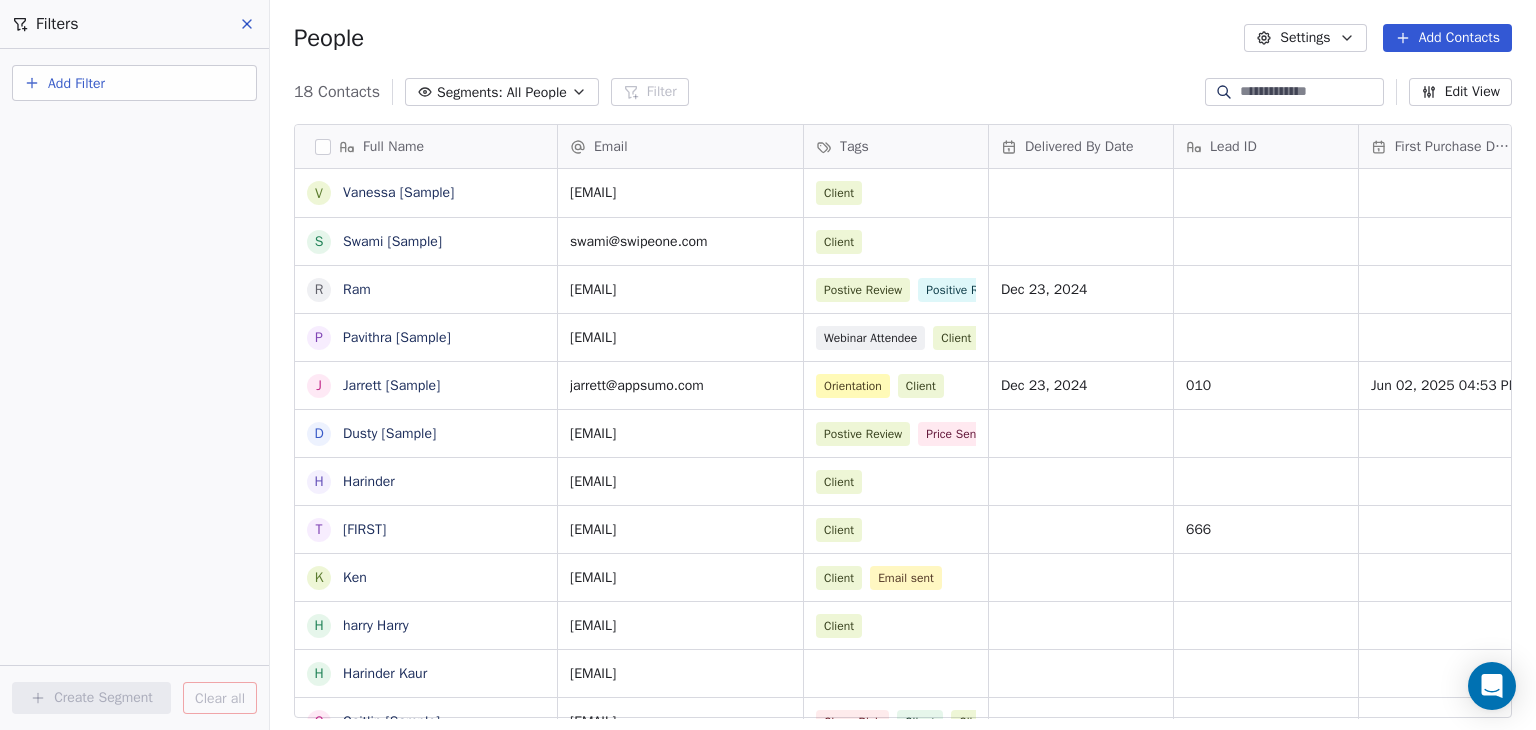 click at bounding box center [248, 24] 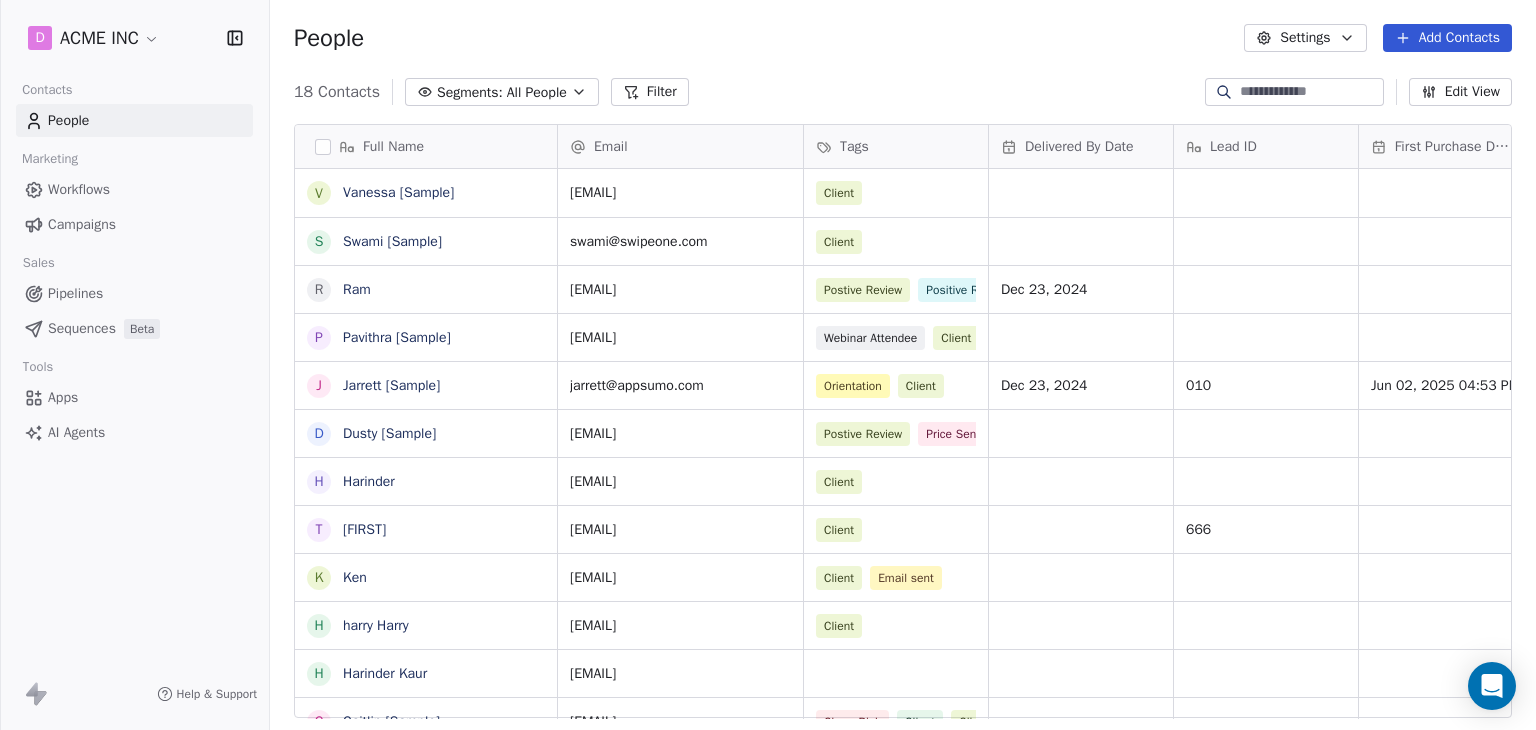 click 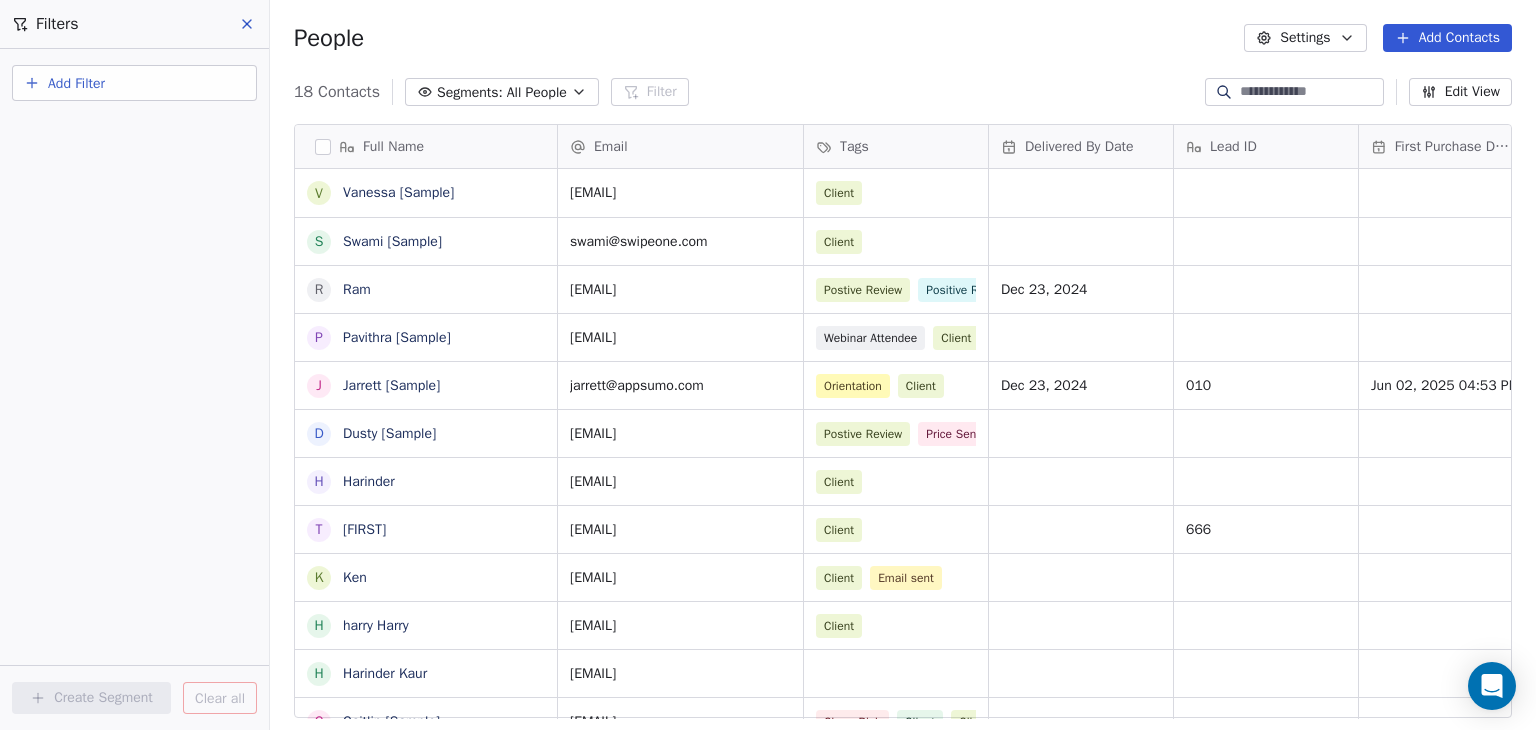click on "Add Filter" at bounding box center (134, 83) 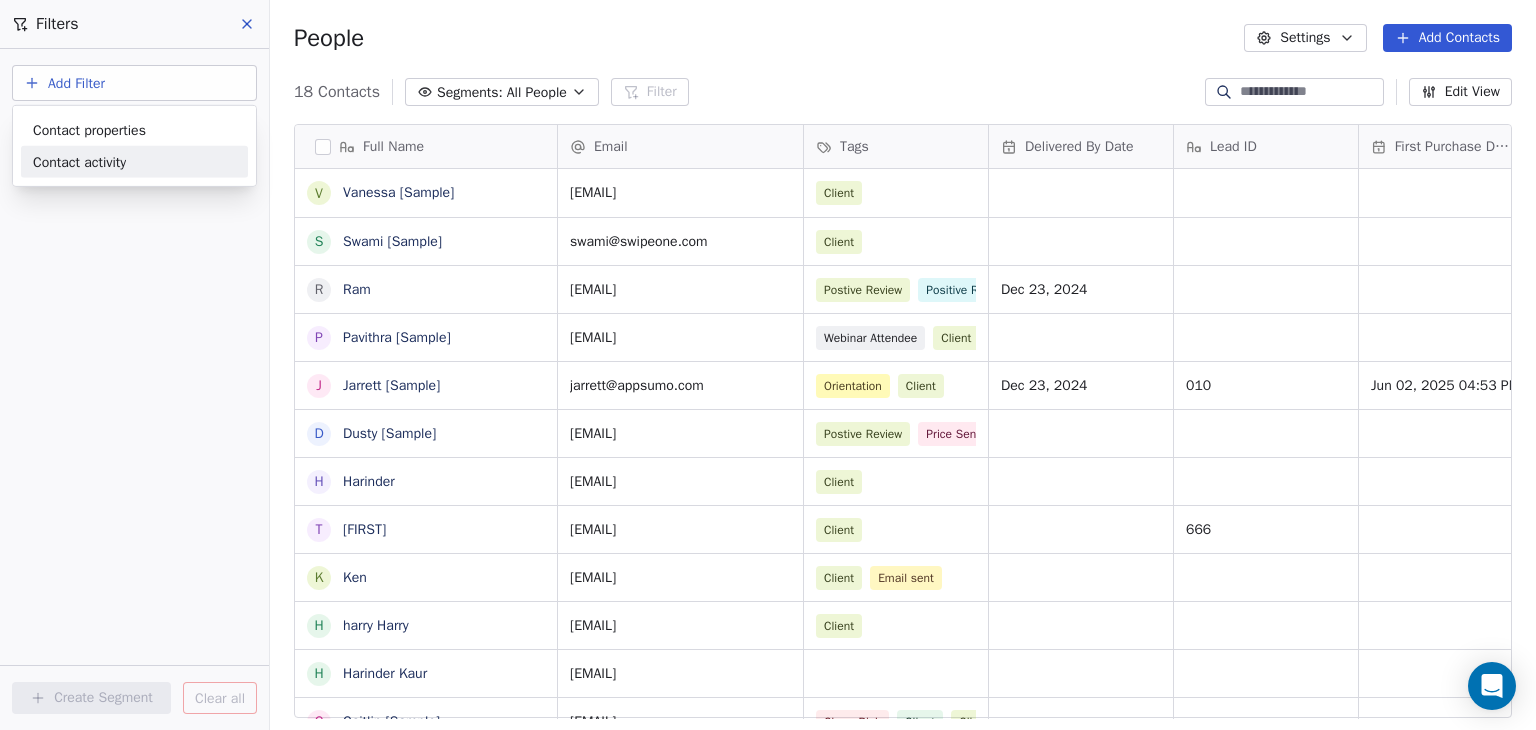 click on "Contact activity" at bounding box center [79, 161] 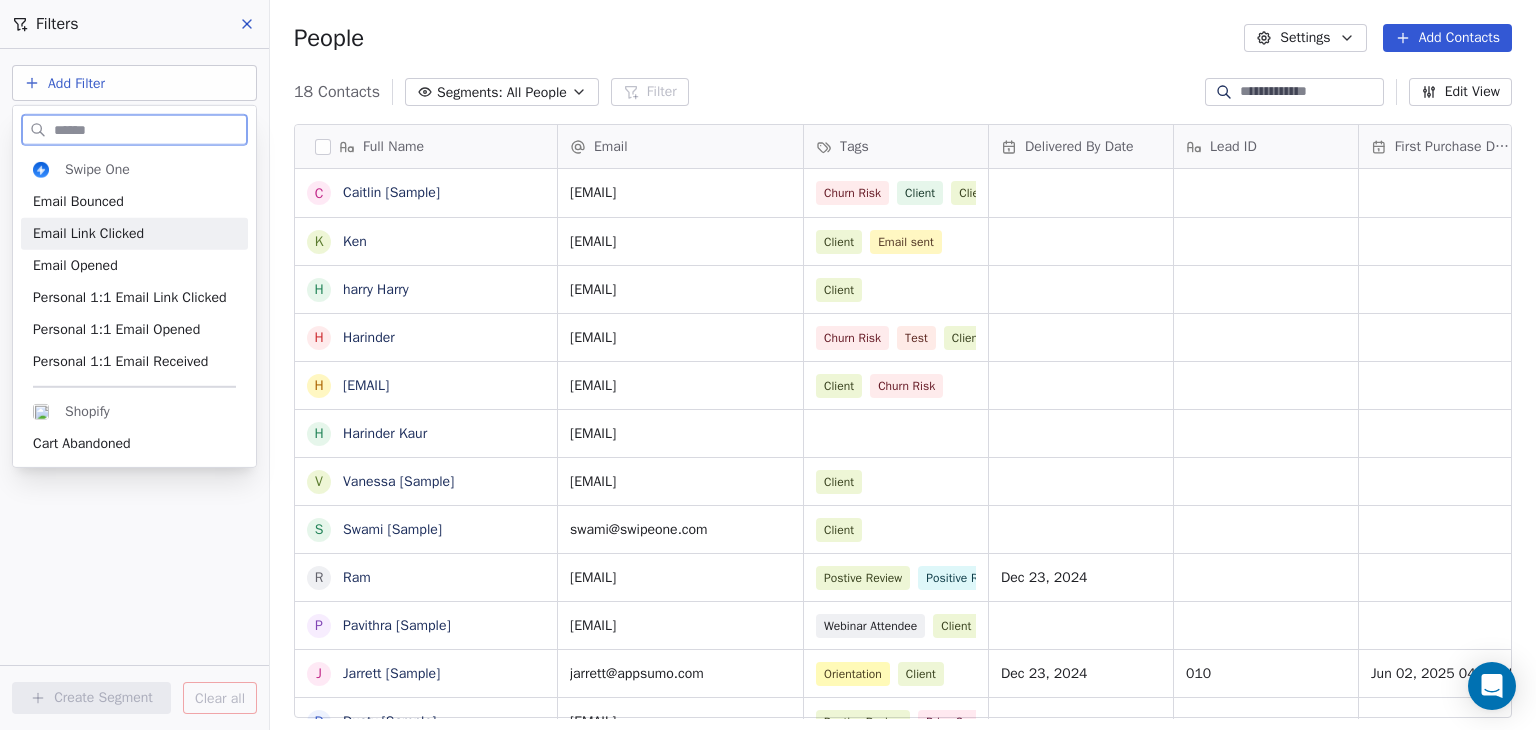 click on "Email Link Clicked" at bounding box center (88, 234) 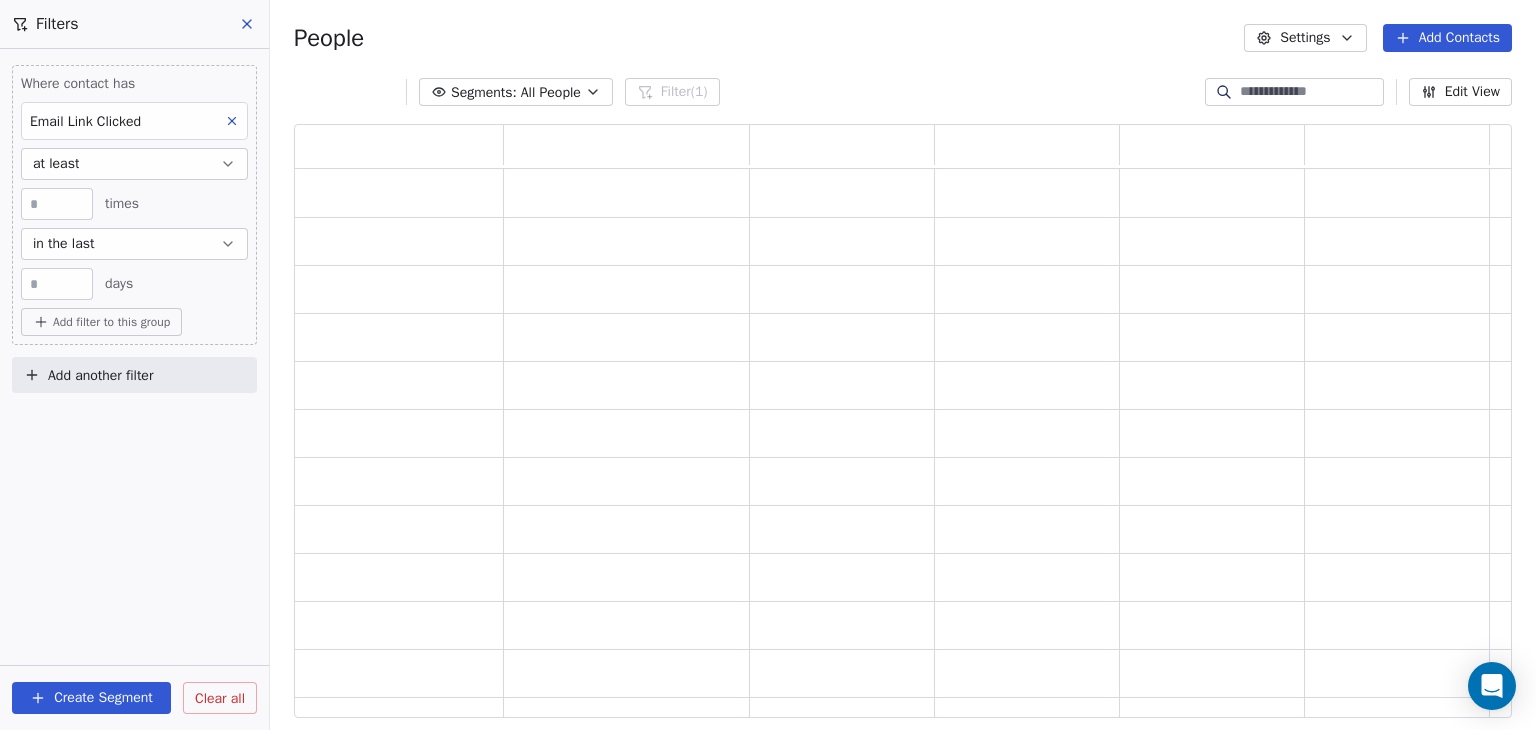scroll, scrollTop: 16, scrollLeft: 16, axis: both 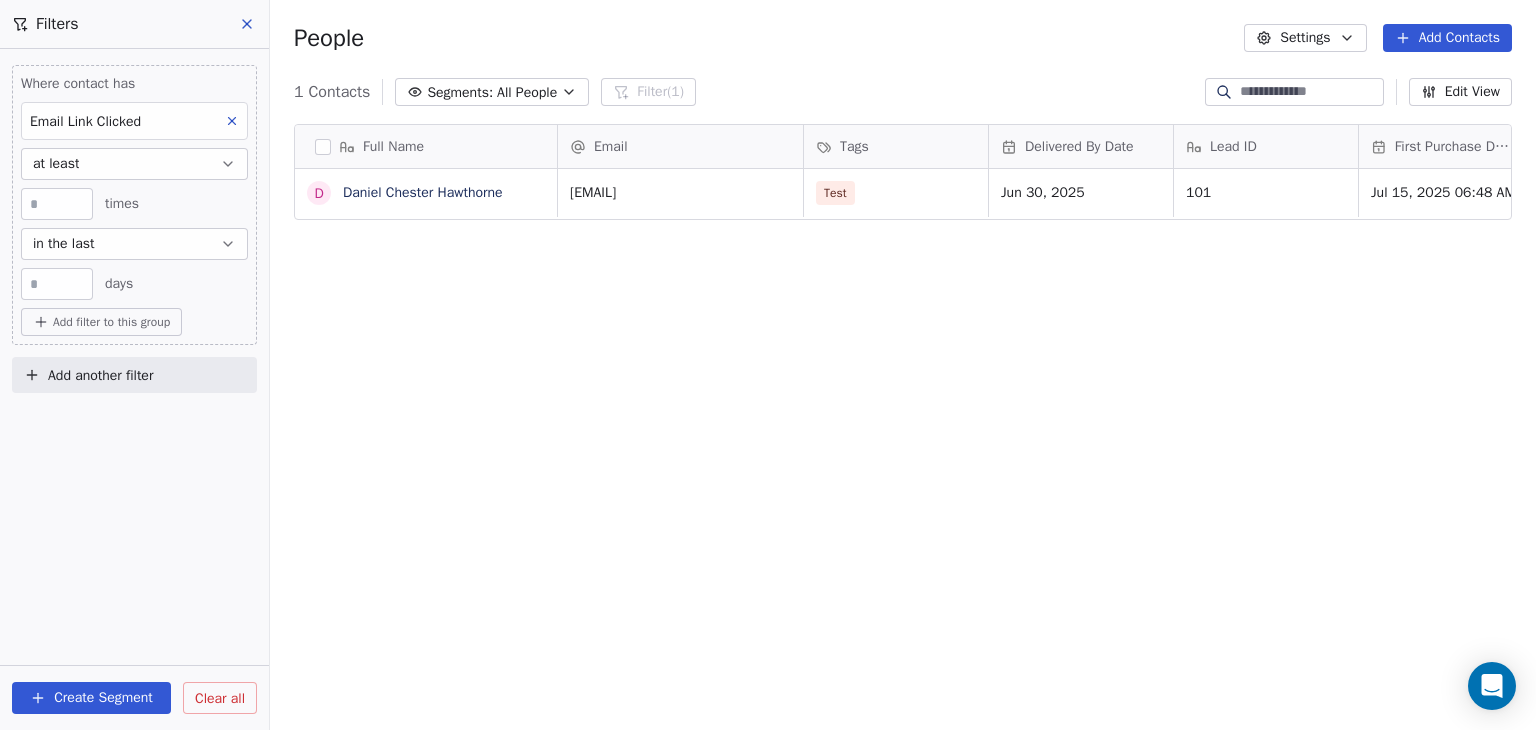 click on "at least" at bounding box center [134, 164] 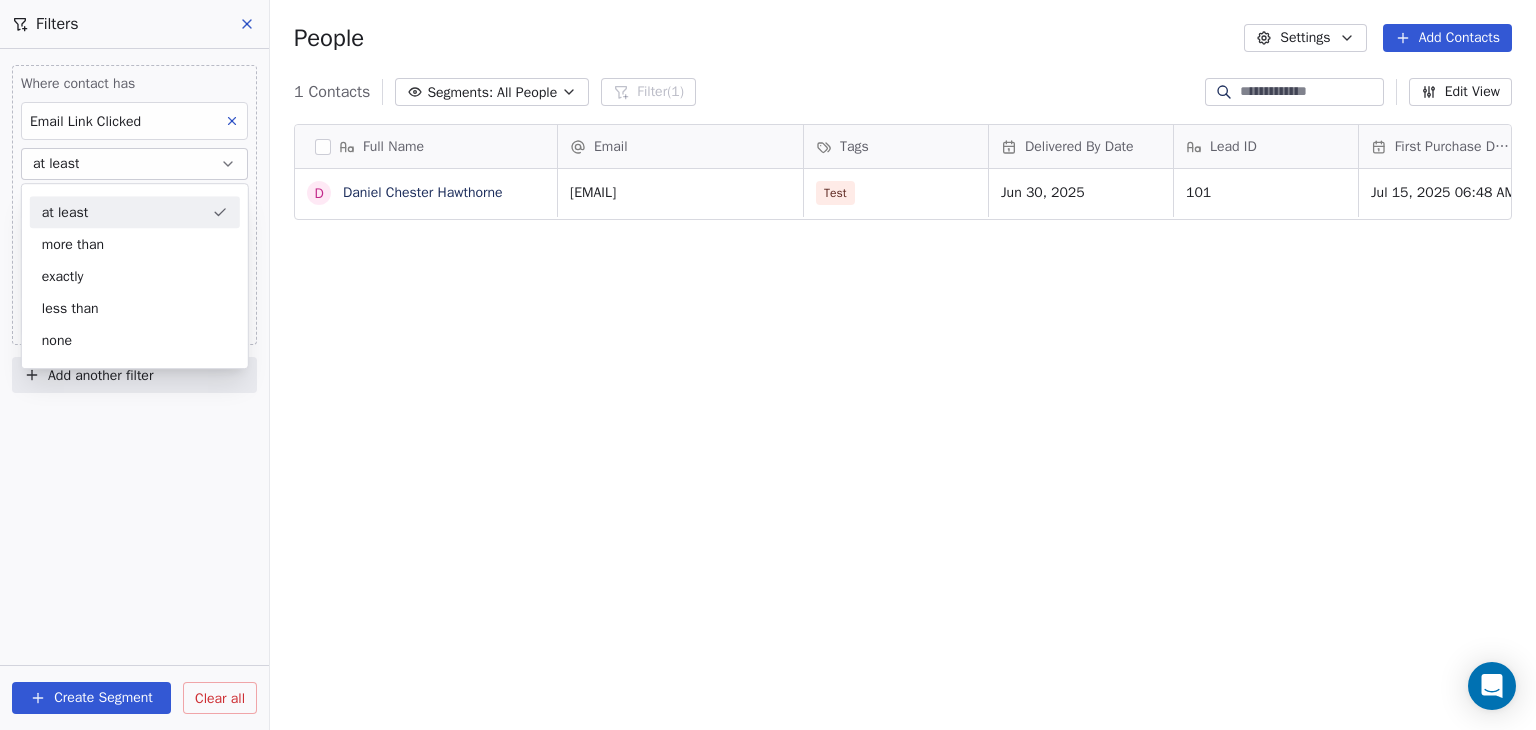 click on "Where contact has" at bounding box center (134, 84) 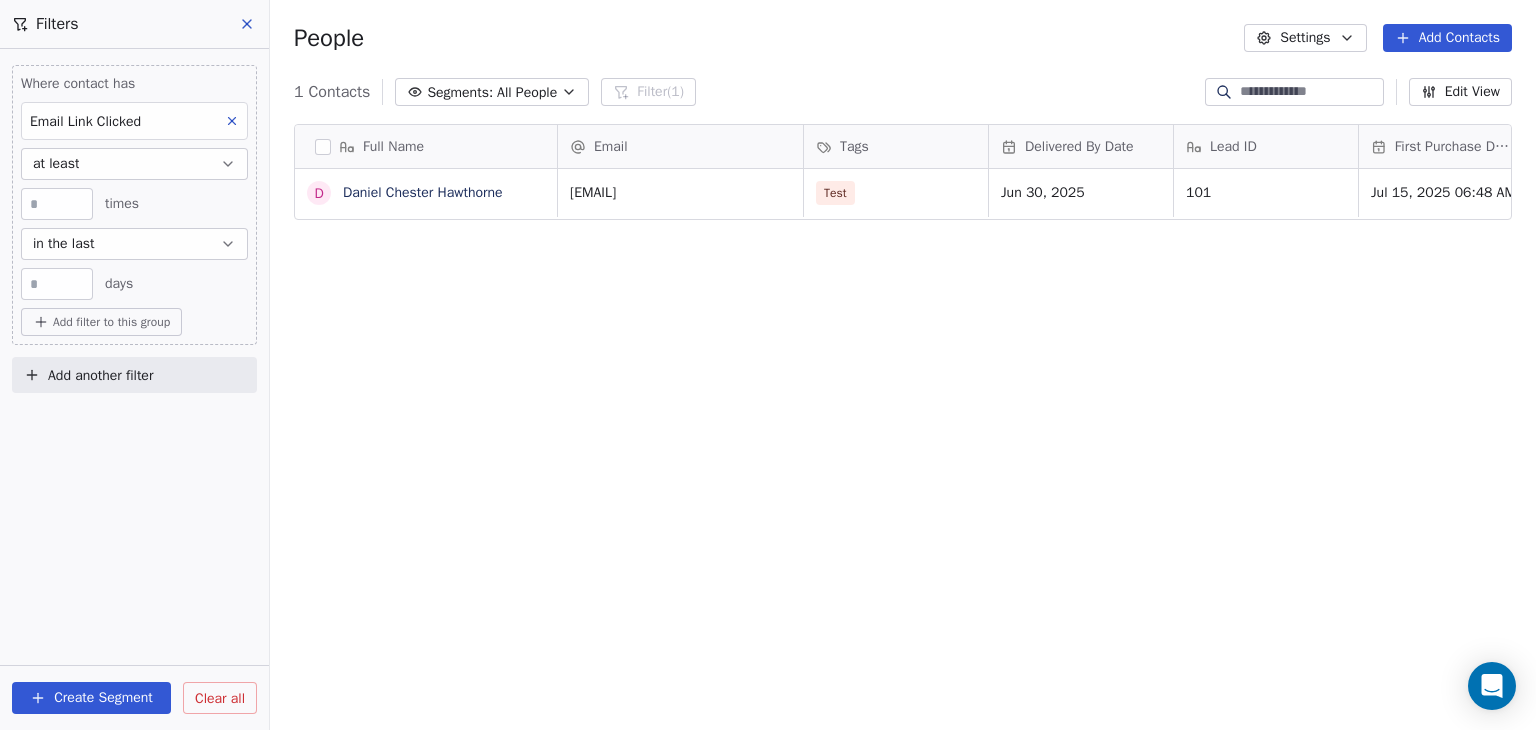 click at bounding box center [248, 24] 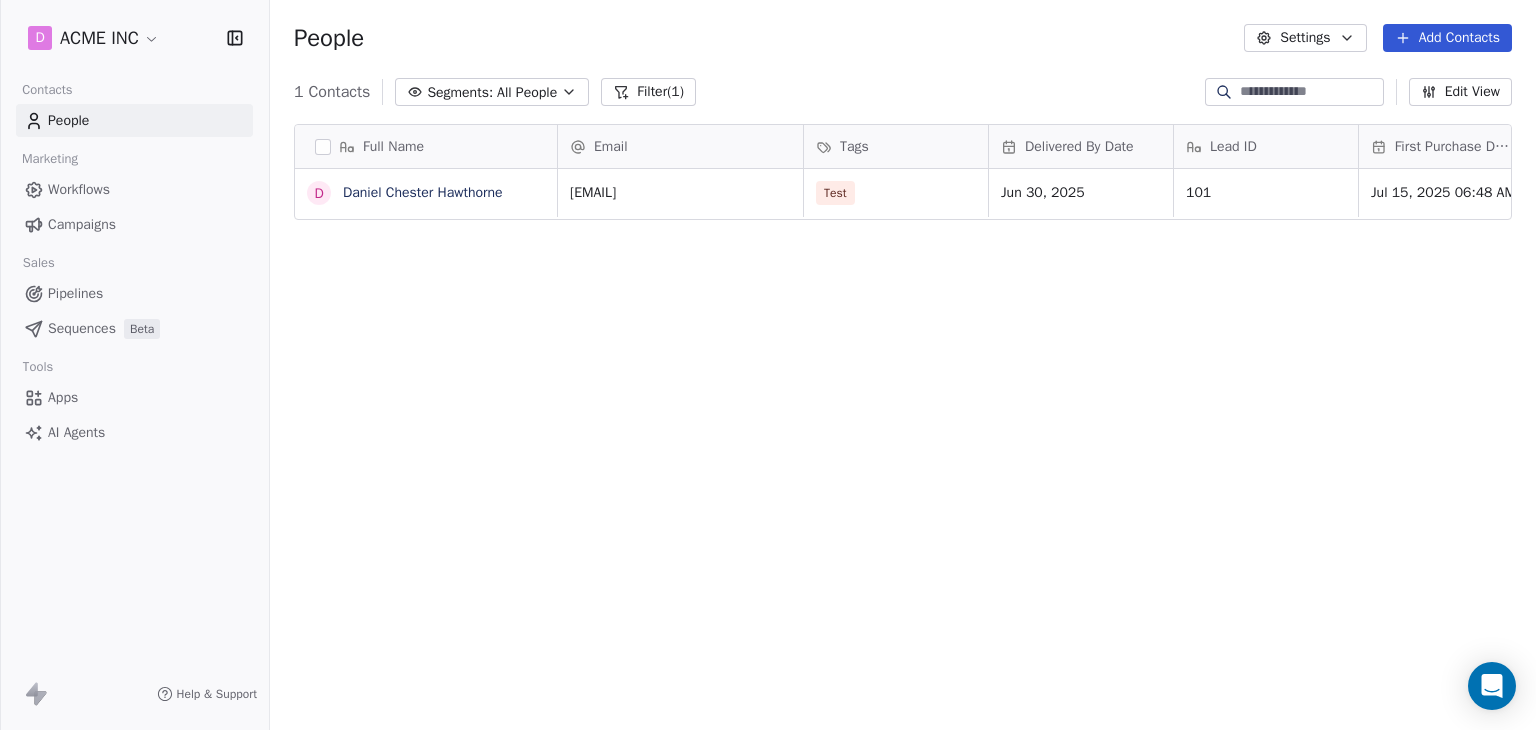 click on "Filter  (1)" at bounding box center (648, 92) 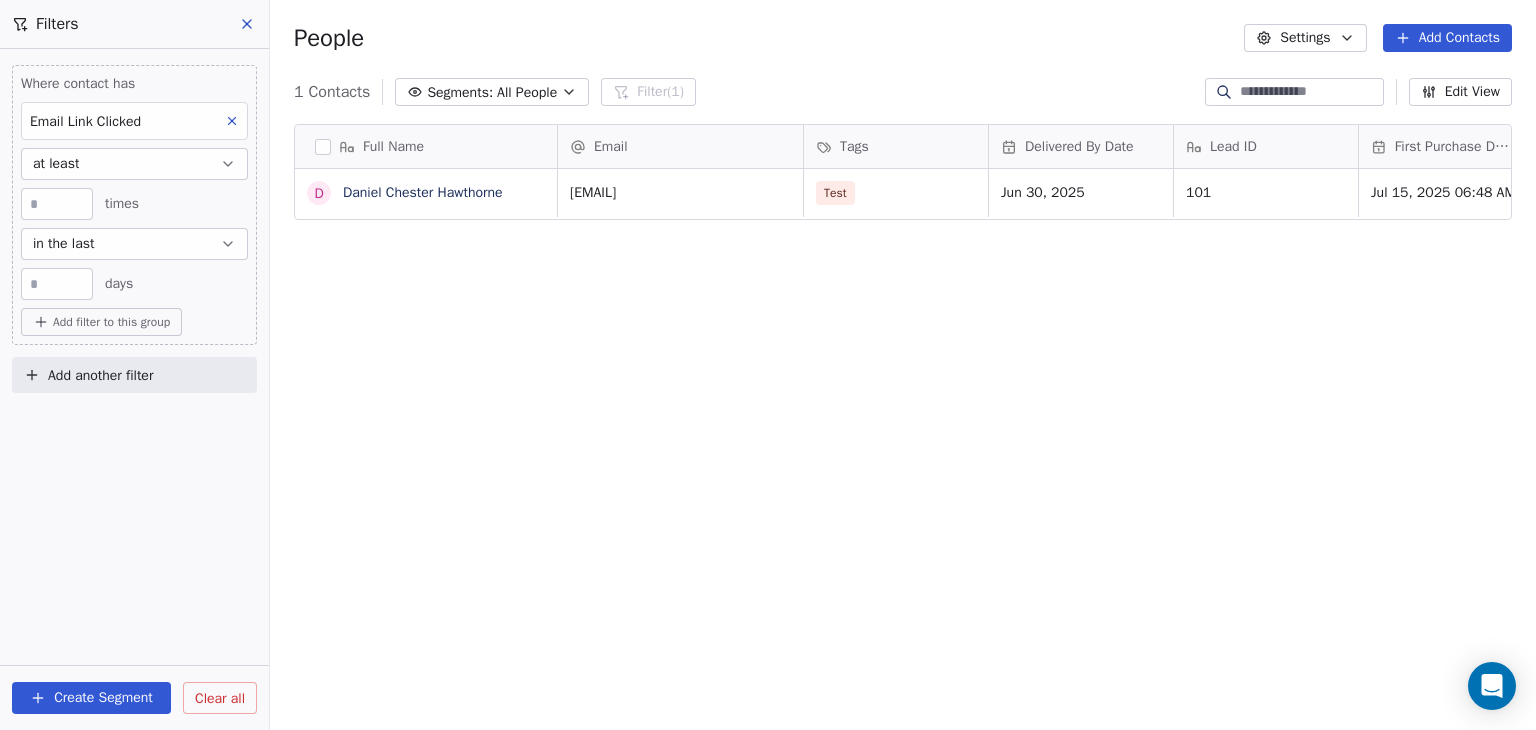 click on "in the last" at bounding box center [134, 244] 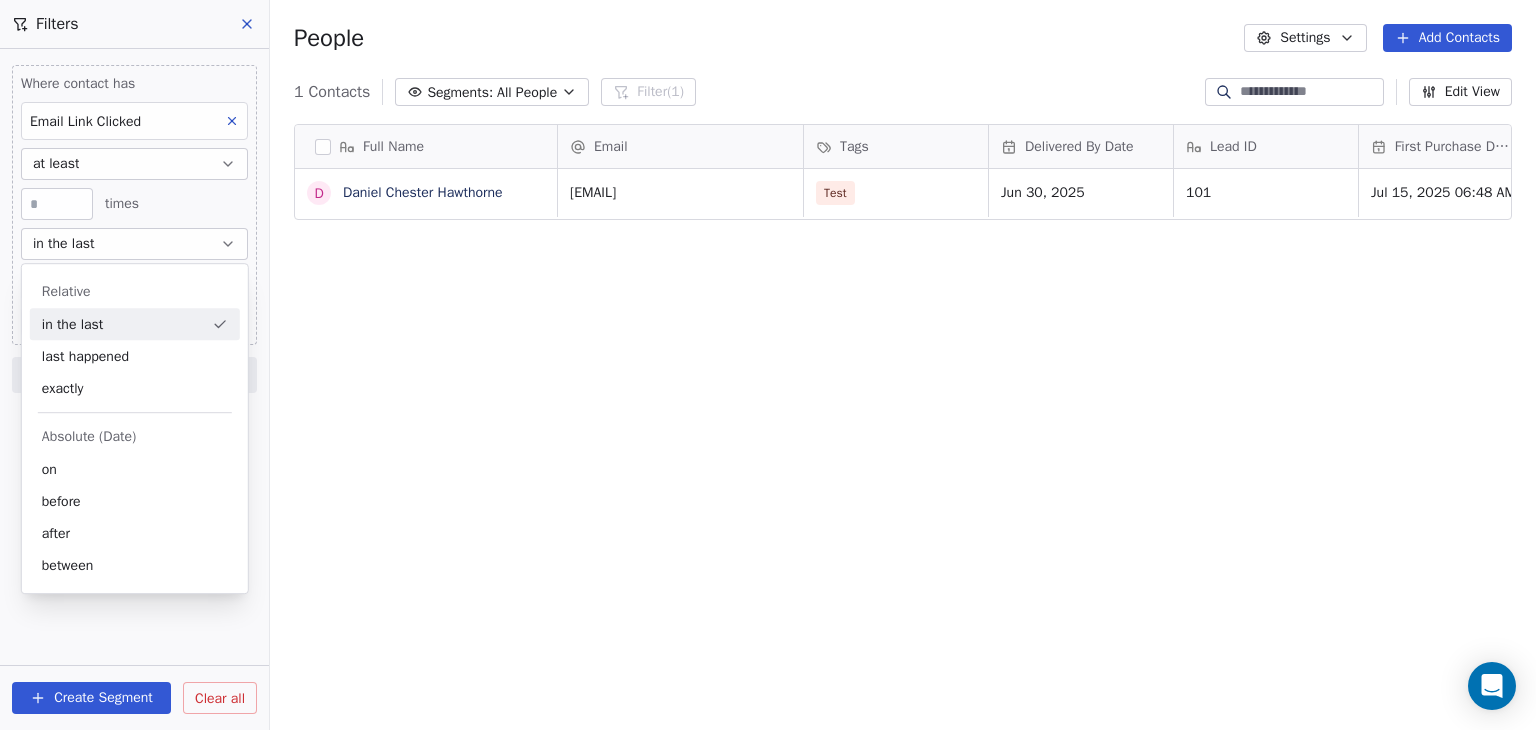 click on "* times" at bounding box center (134, 204) 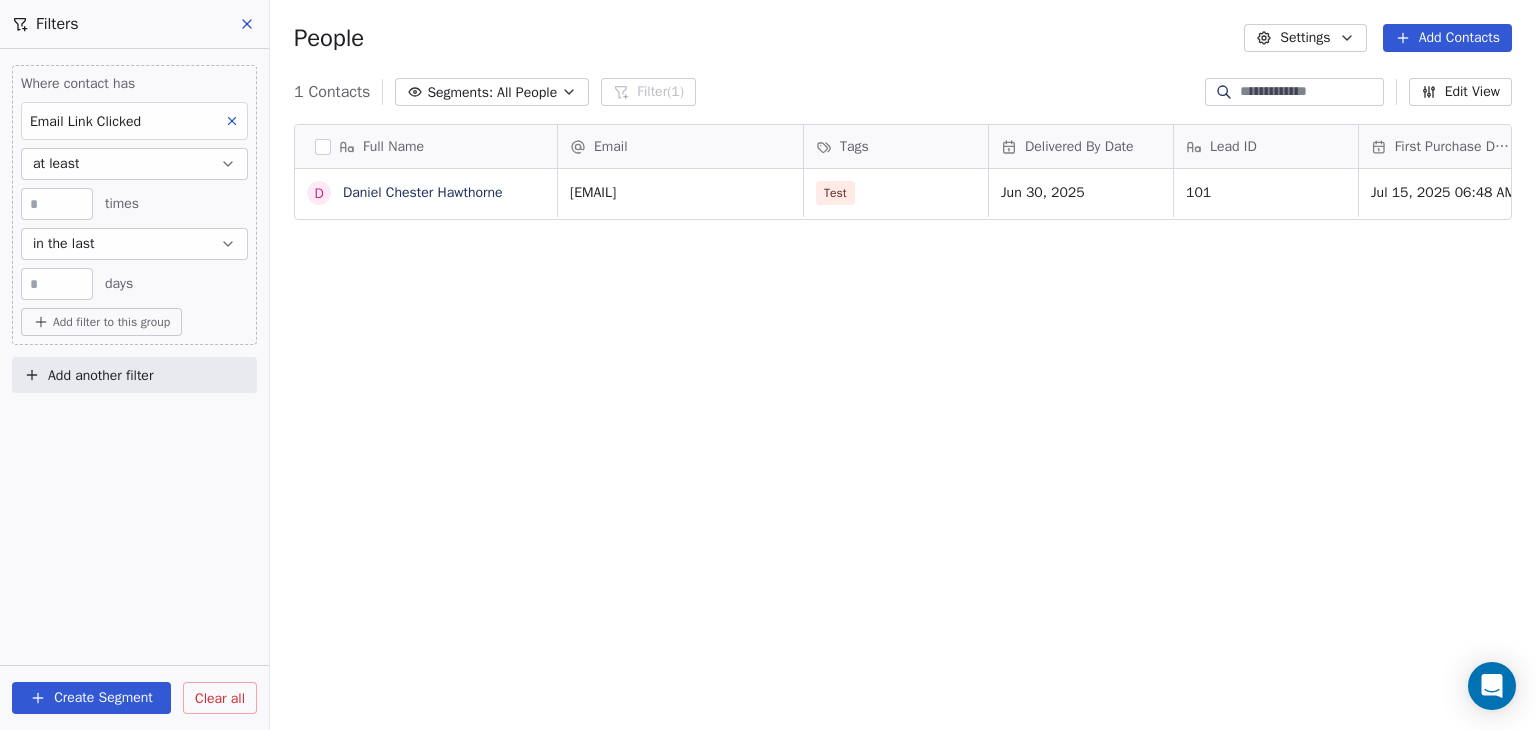 click 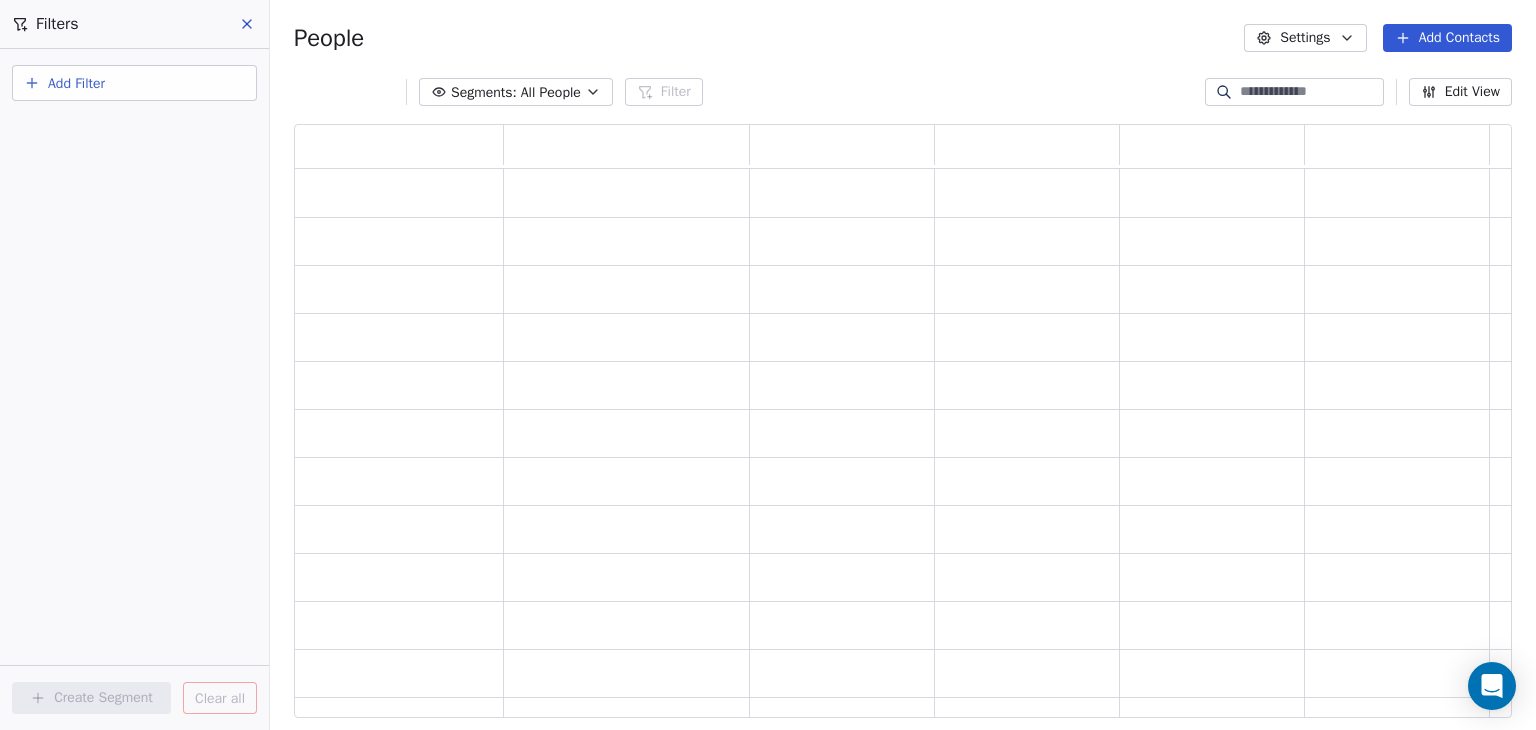 scroll, scrollTop: 16, scrollLeft: 16, axis: both 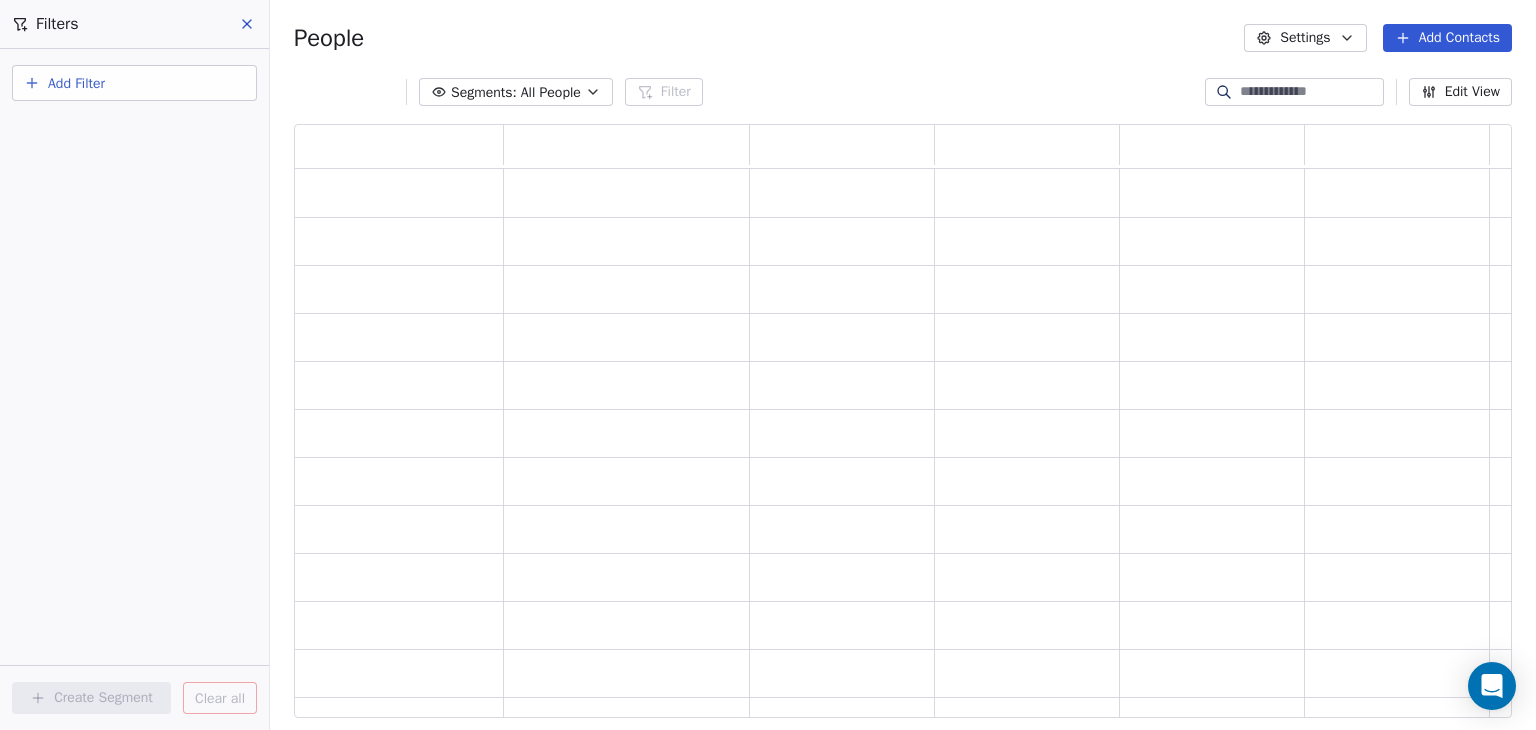 click on "Add Filter" at bounding box center (134, 83) 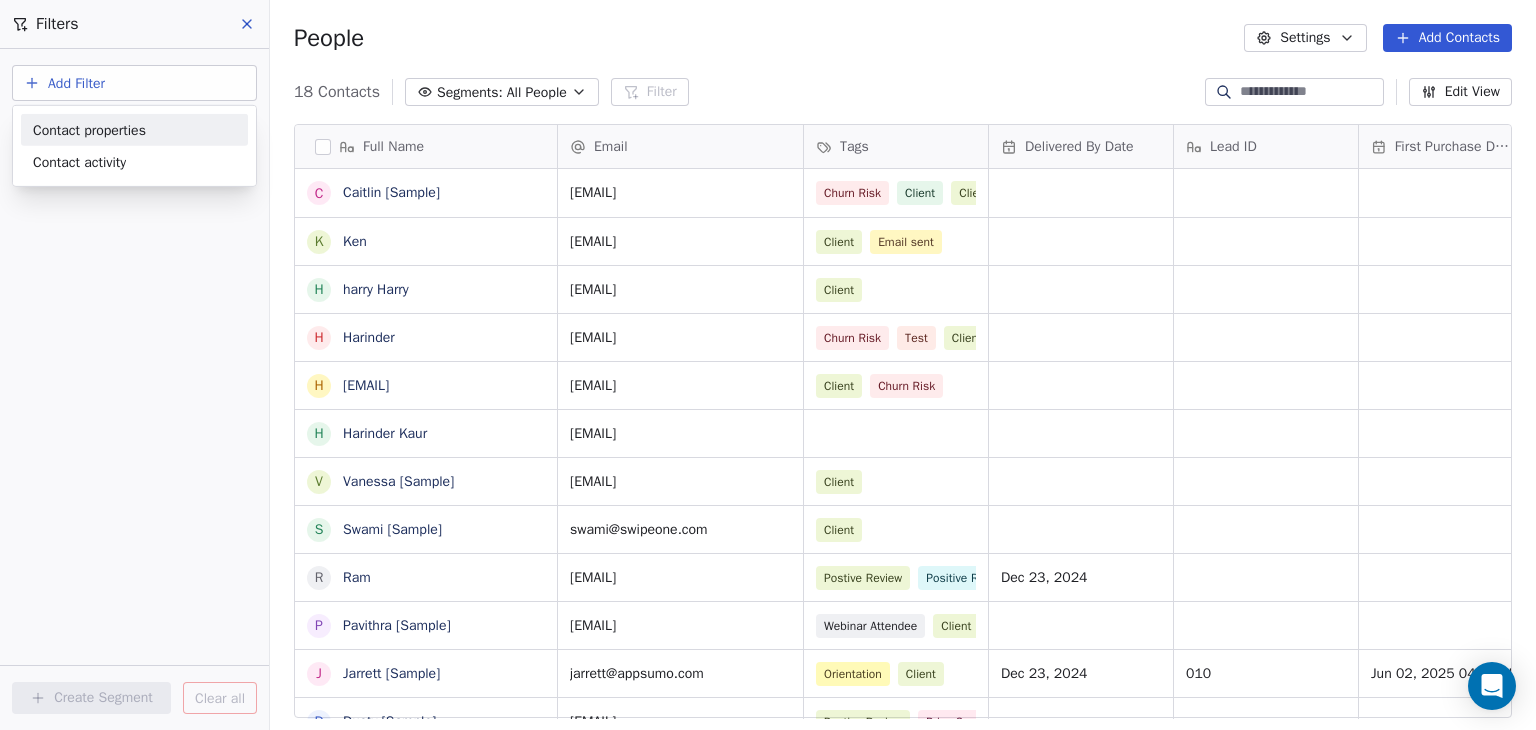 scroll, scrollTop: 16, scrollLeft: 16, axis: both 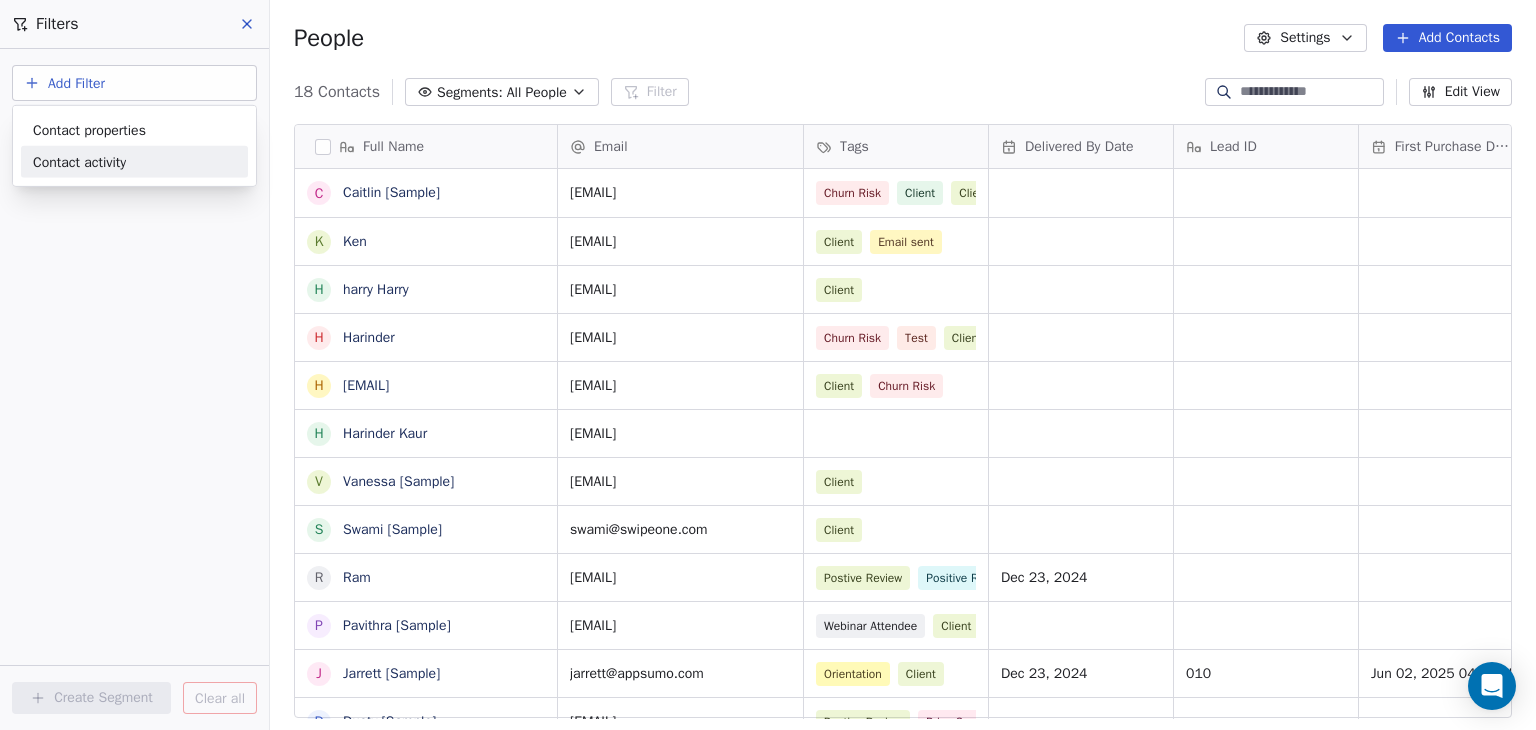 click on "Contact activity" at bounding box center [79, 161] 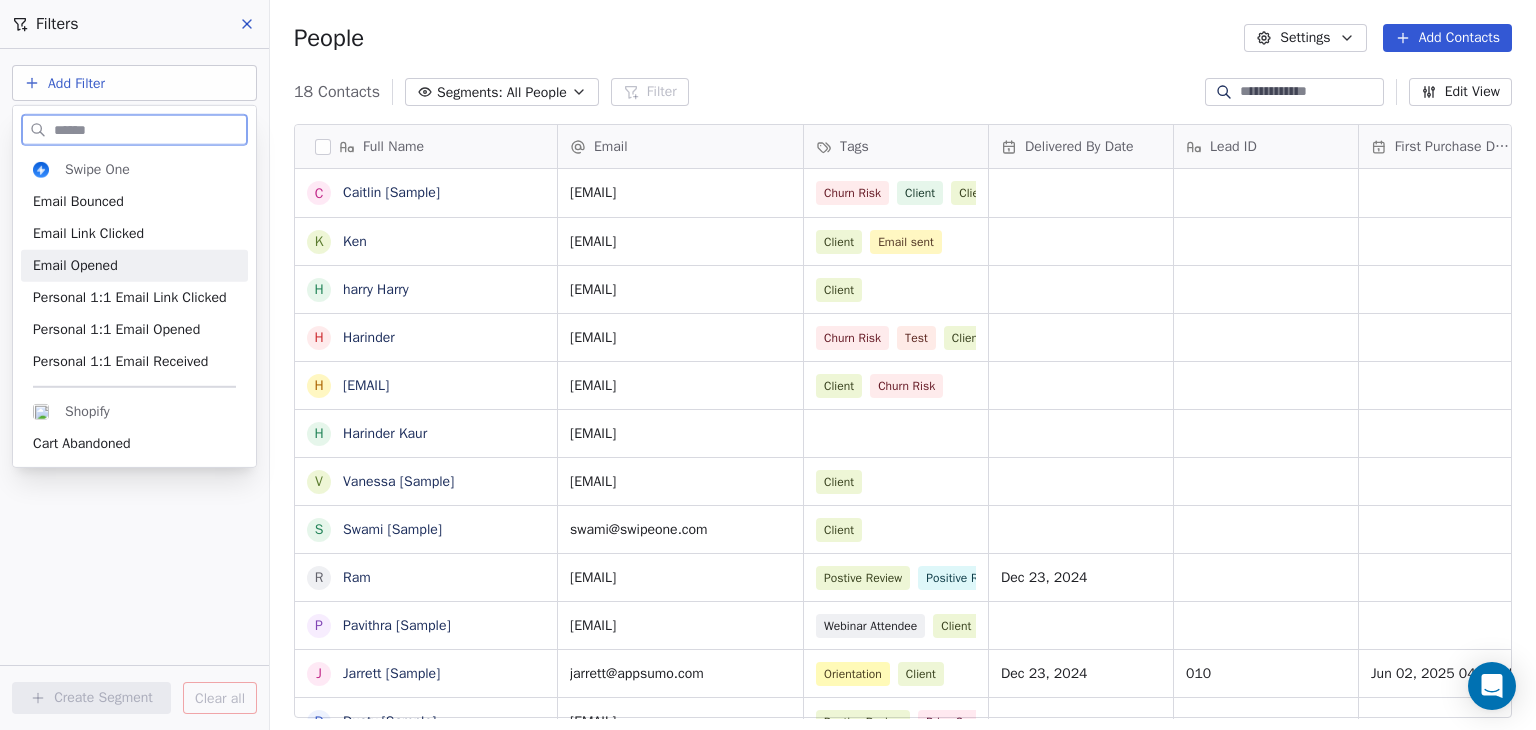 click on "Email Opened" at bounding box center (134, 266) 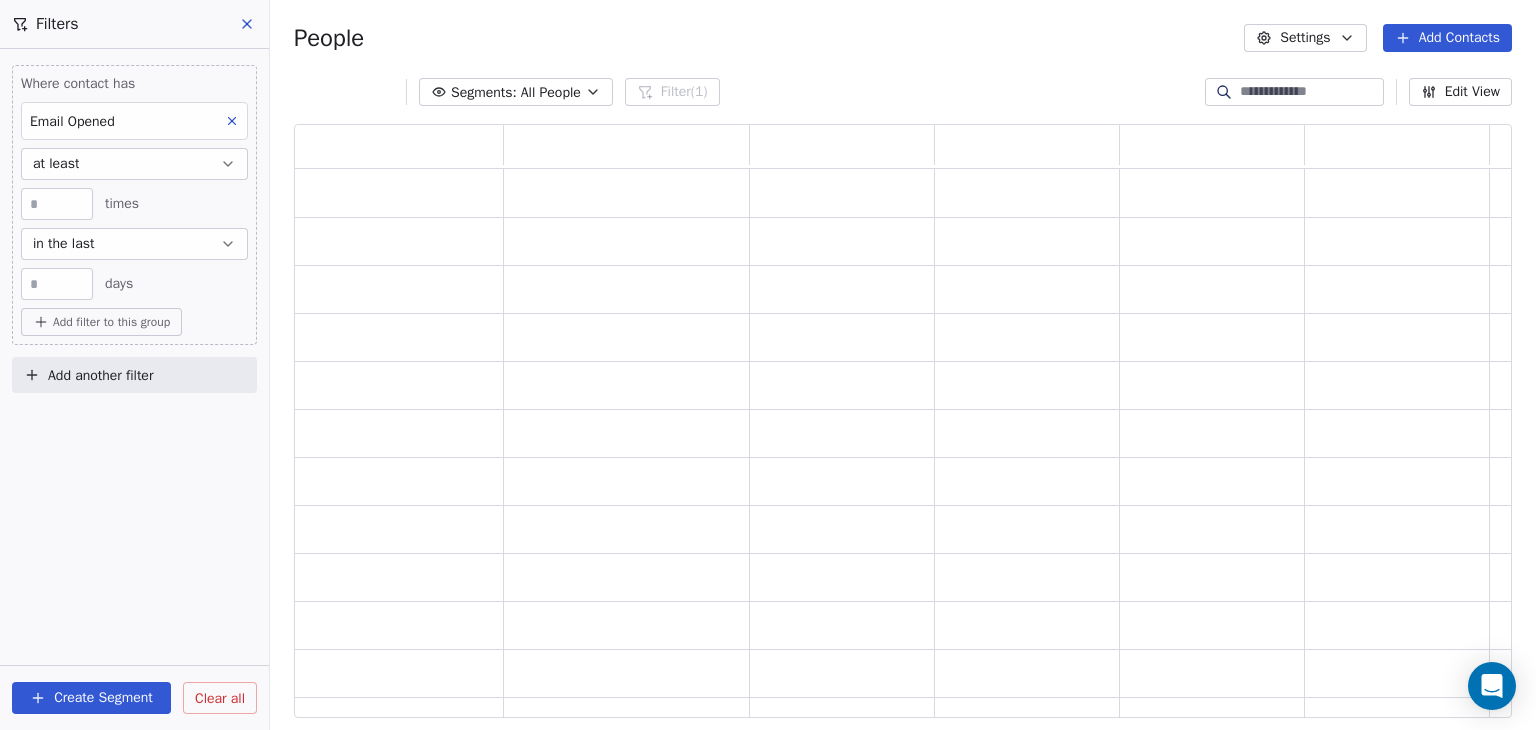 scroll, scrollTop: 16, scrollLeft: 16, axis: both 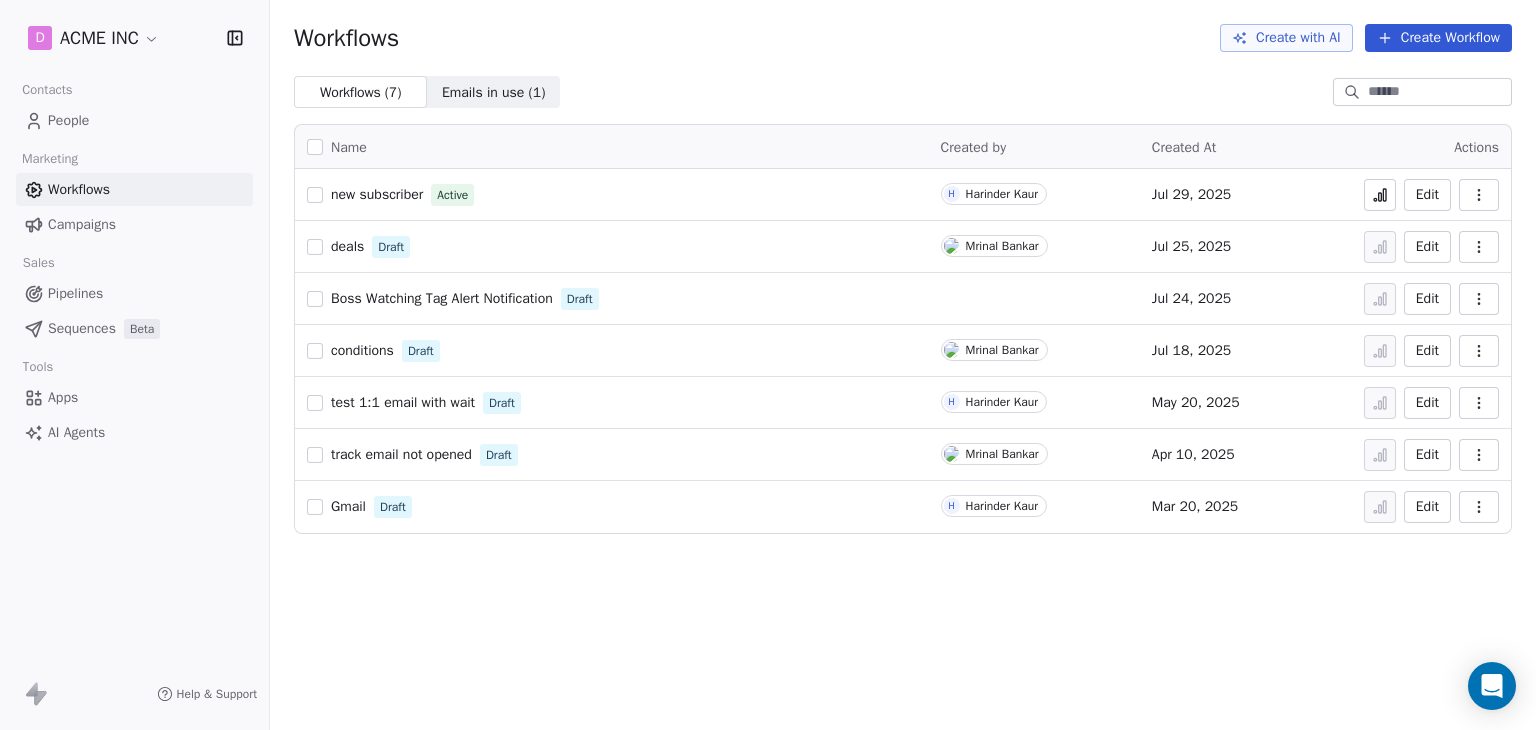 click on "People" at bounding box center (68, 120) 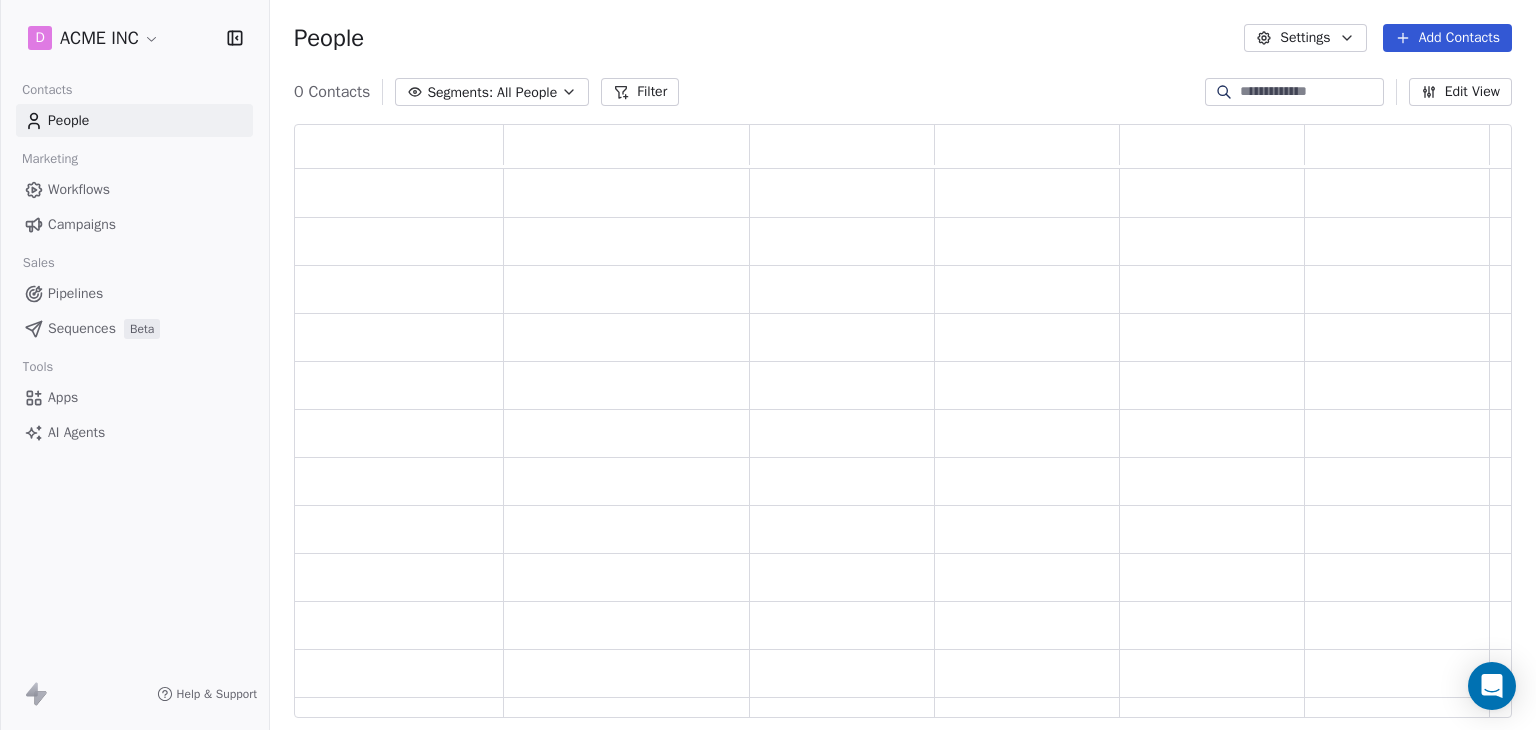 scroll, scrollTop: 16, scrollLeft: 16, axis: both 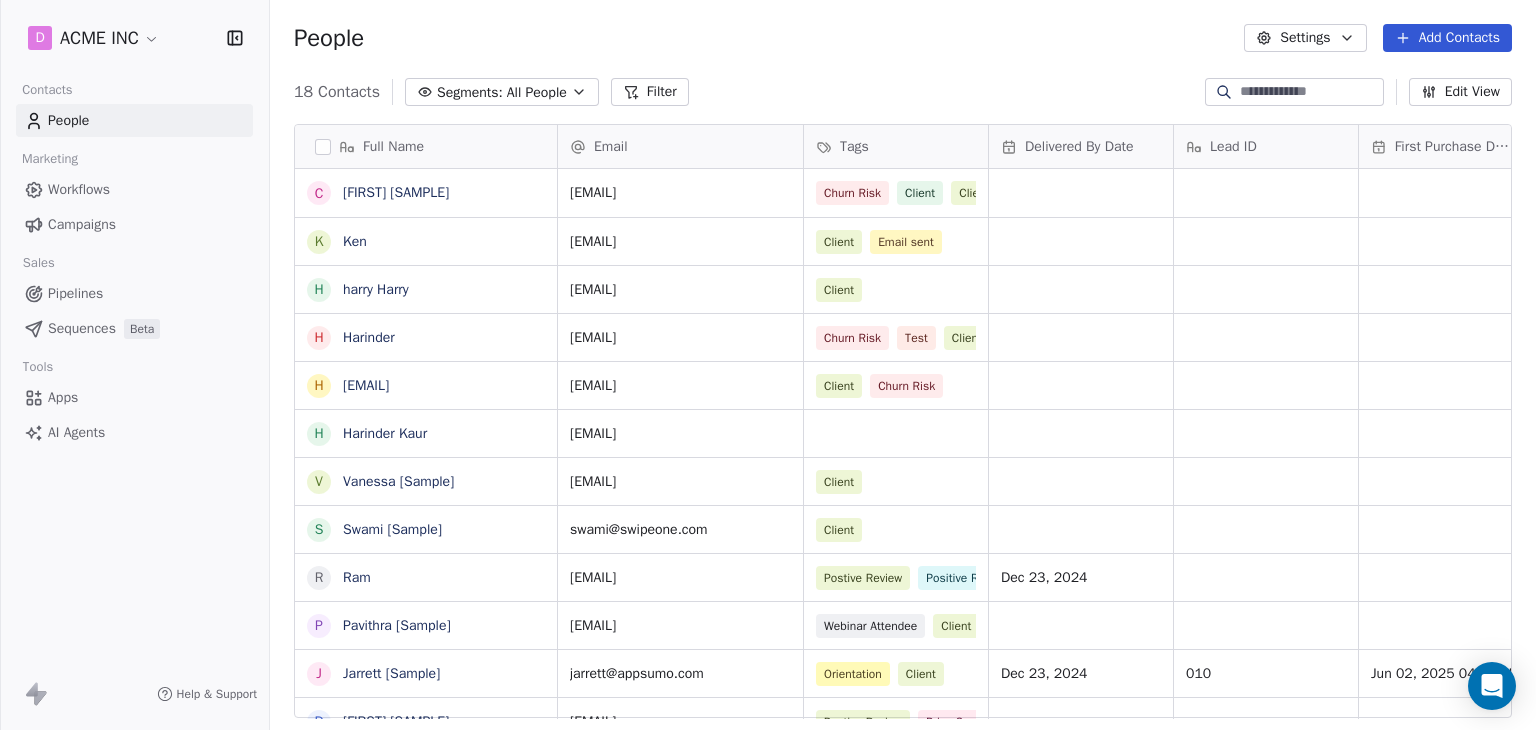 click on "People Settings  Add Contacts" at bounding box center (903, 38) 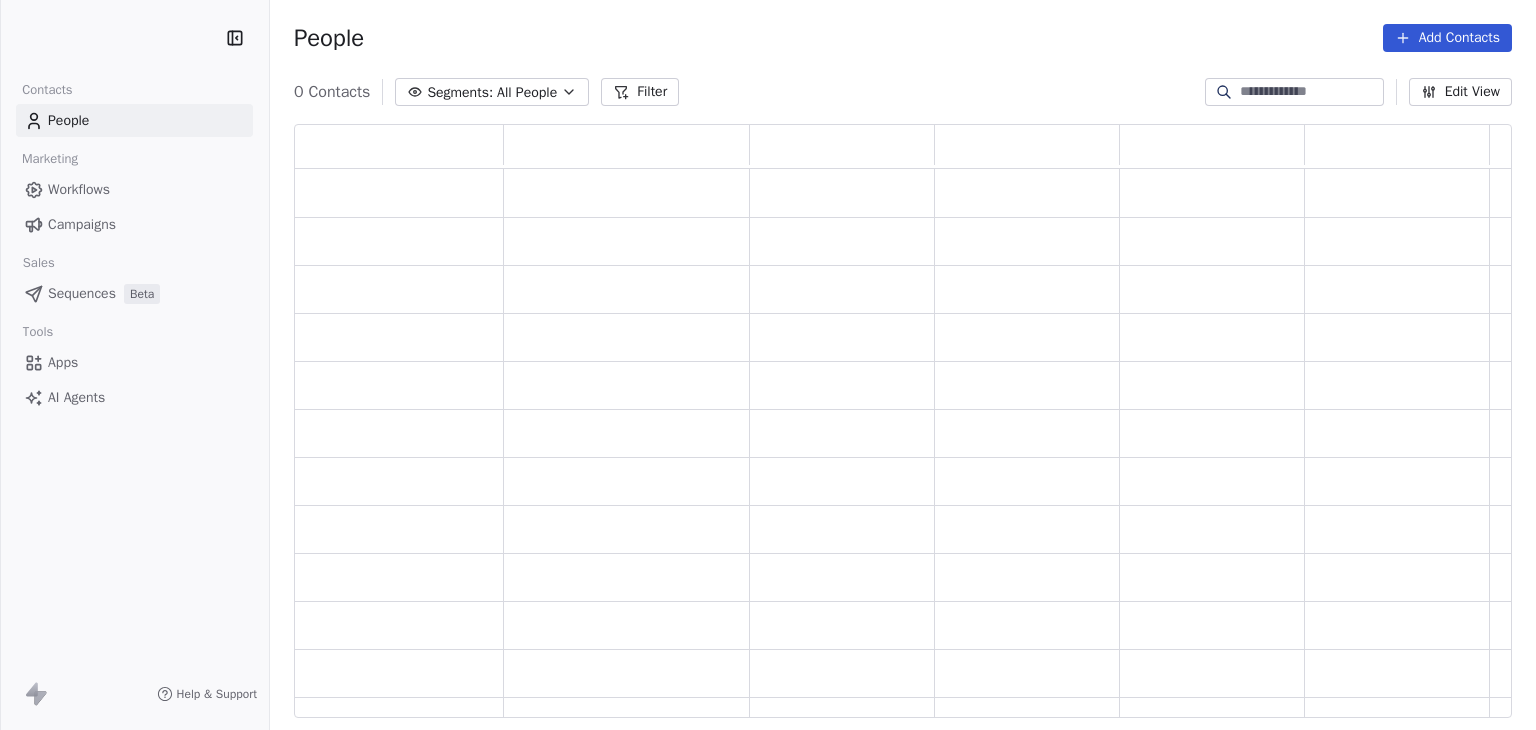 scroll, scrollTop: 0, scrollLeft: 0, axis: both 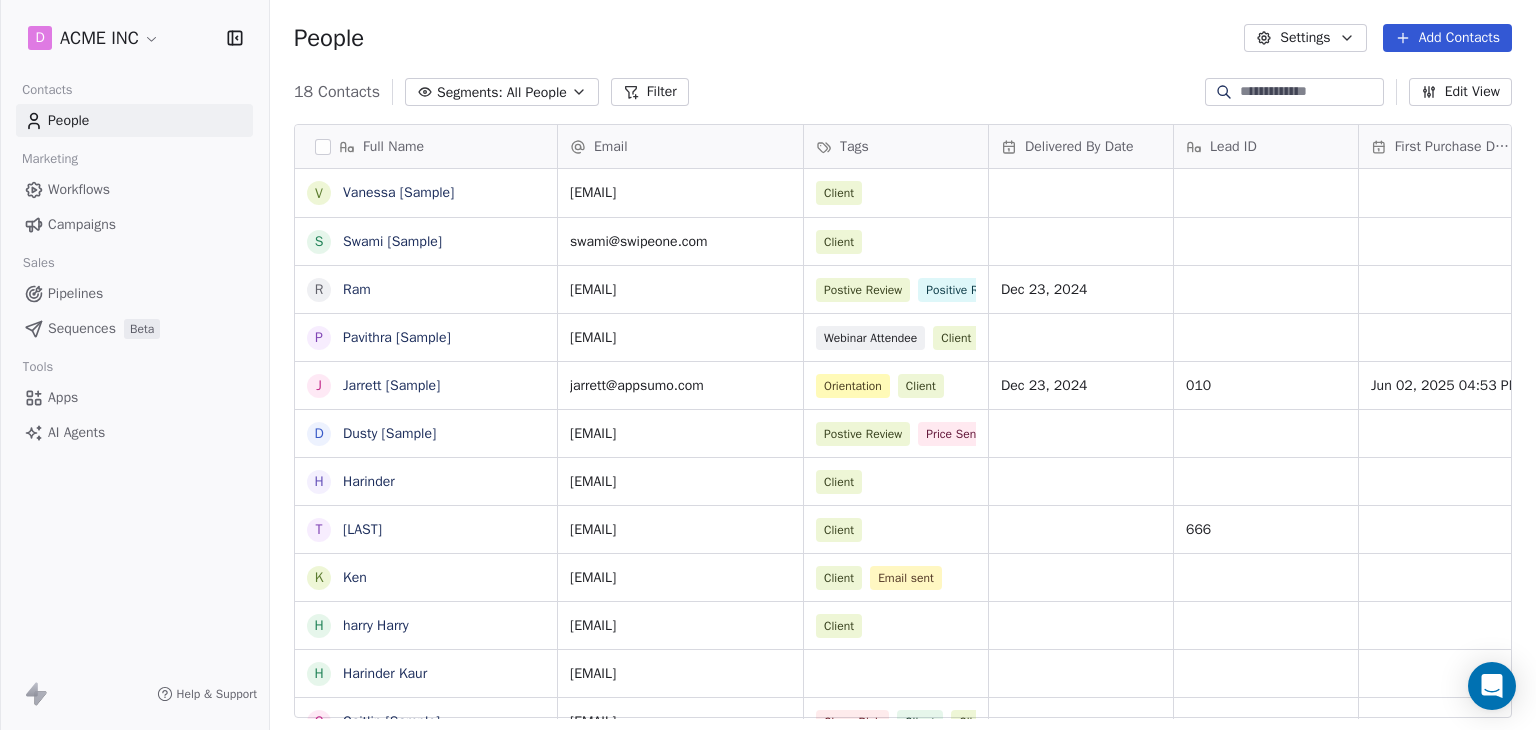 click on "People Settings  Add Contacts" at bounding box center [903, 38] 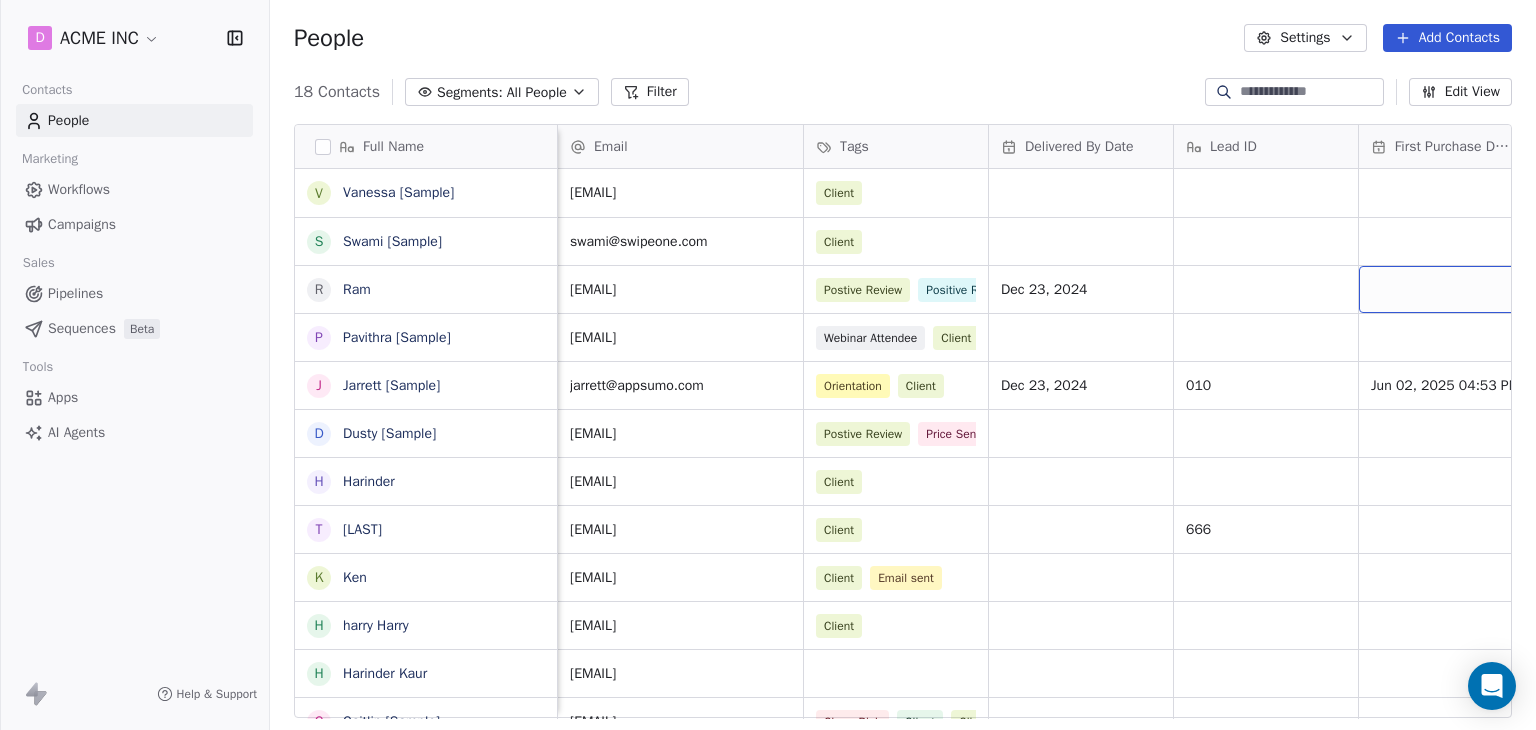 scroll, scrollTop: 0, scrollLeft: 48, axis: horizontal 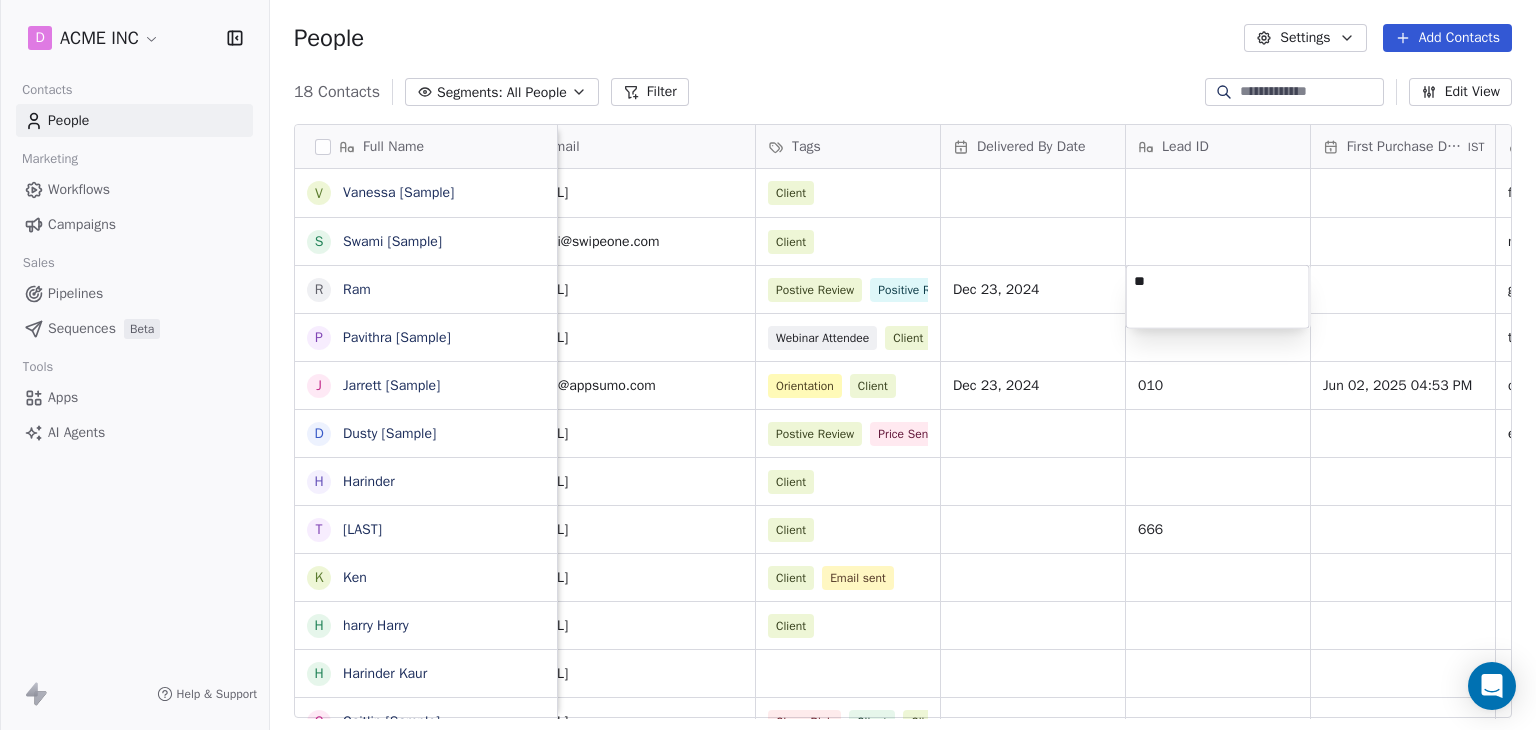 type on "***" 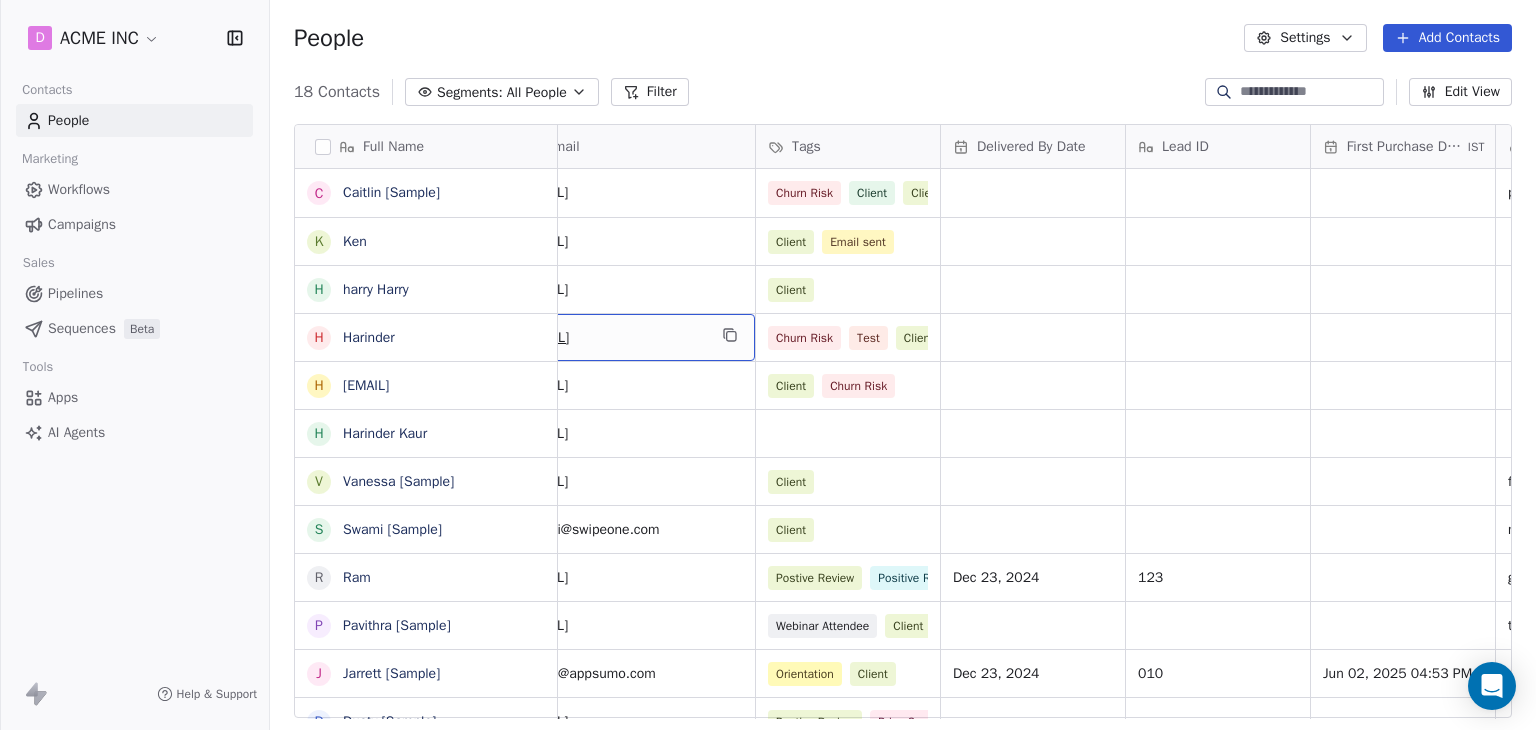 scroll, scrollTop: 0, scrollLeft: 0, axis: both 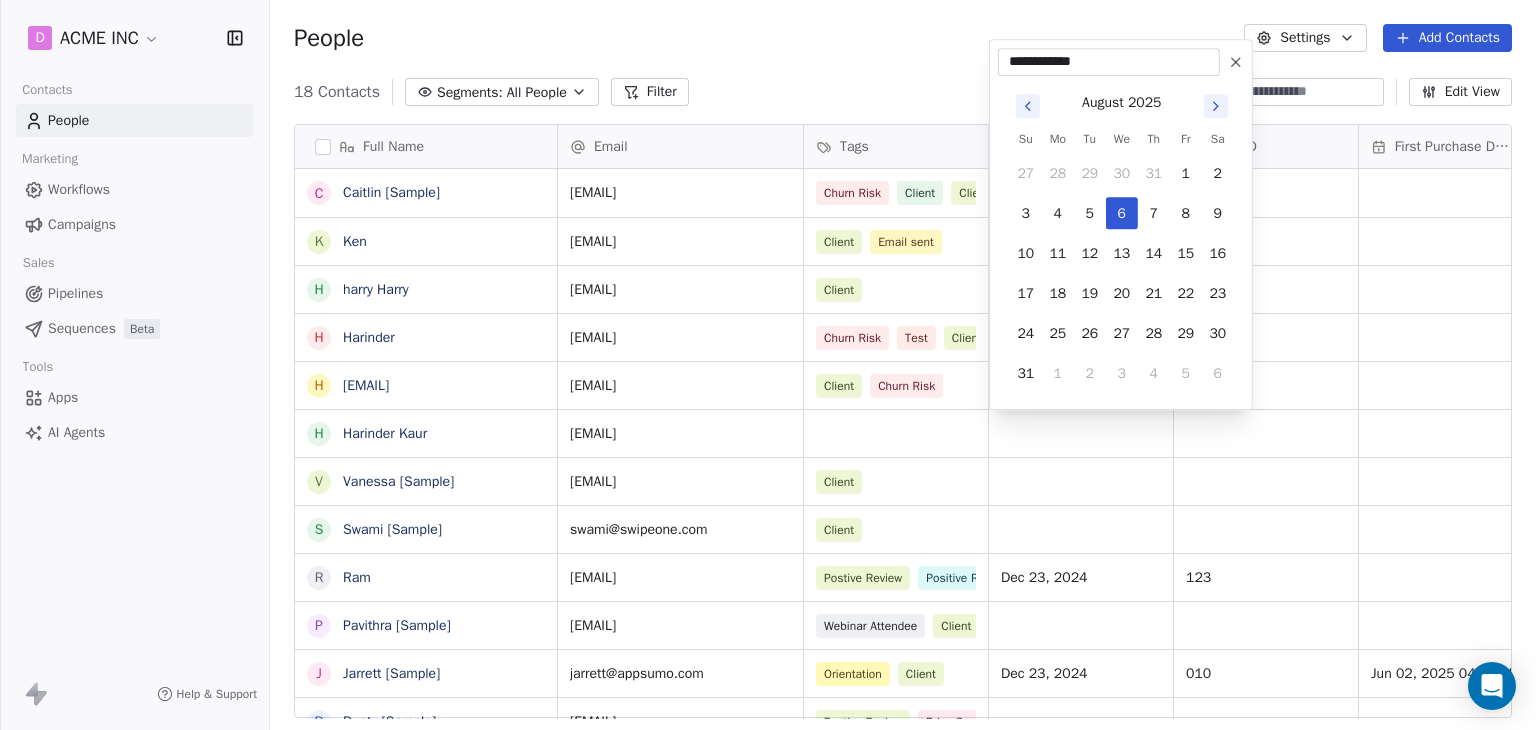 type 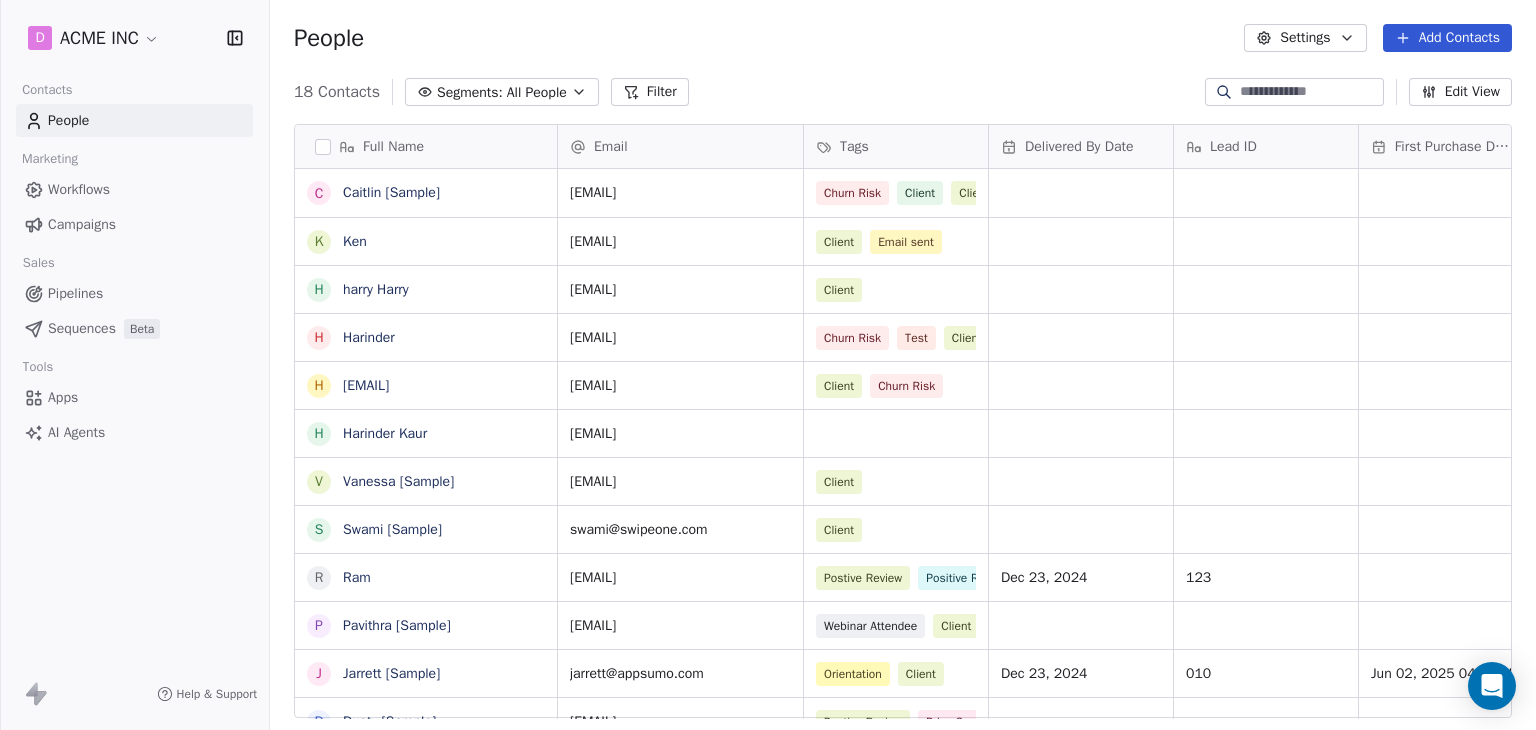 click on "People Settings  Add Contacts" at bounding box center (903, 38) 